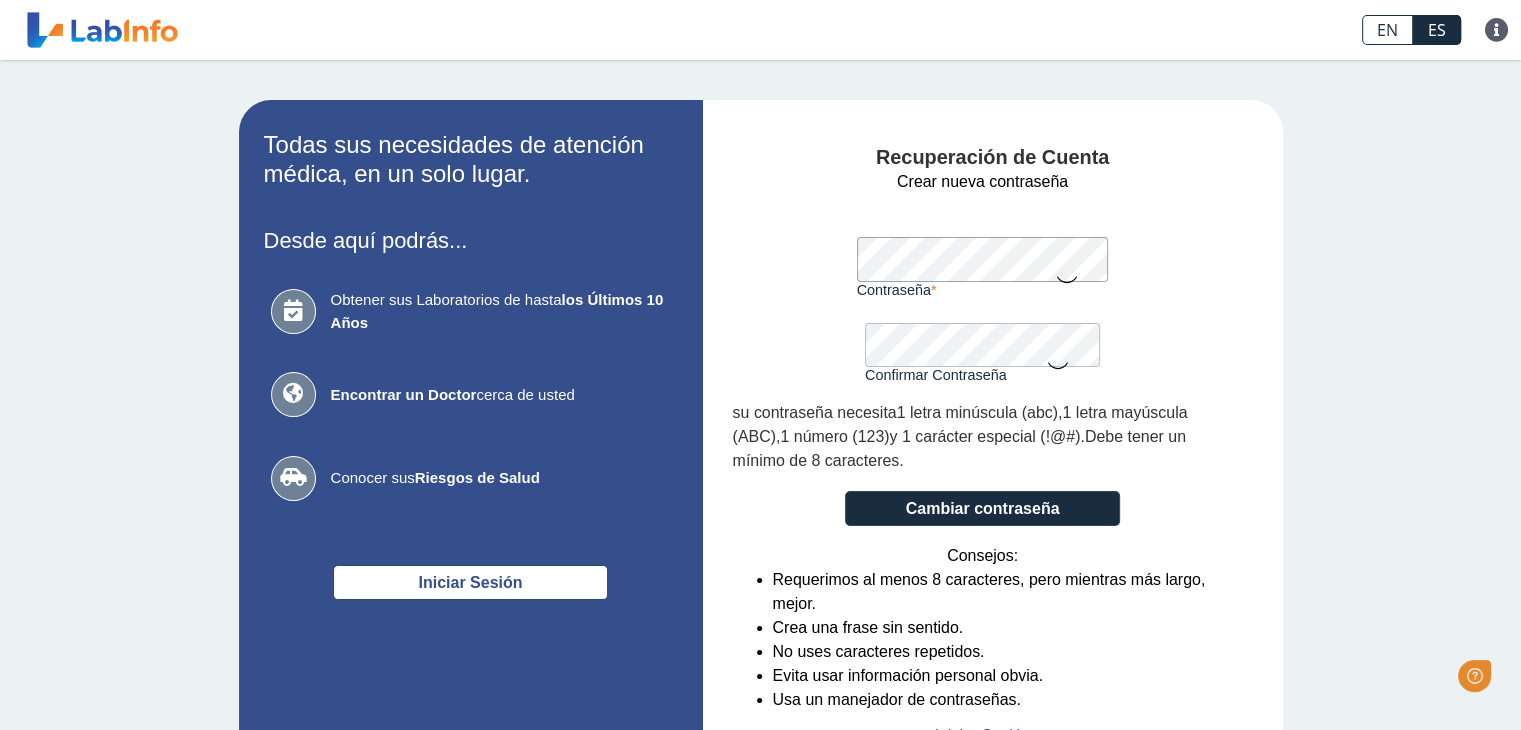 scroll, scrollTop: 0, scrollLeft: 0, axis: both 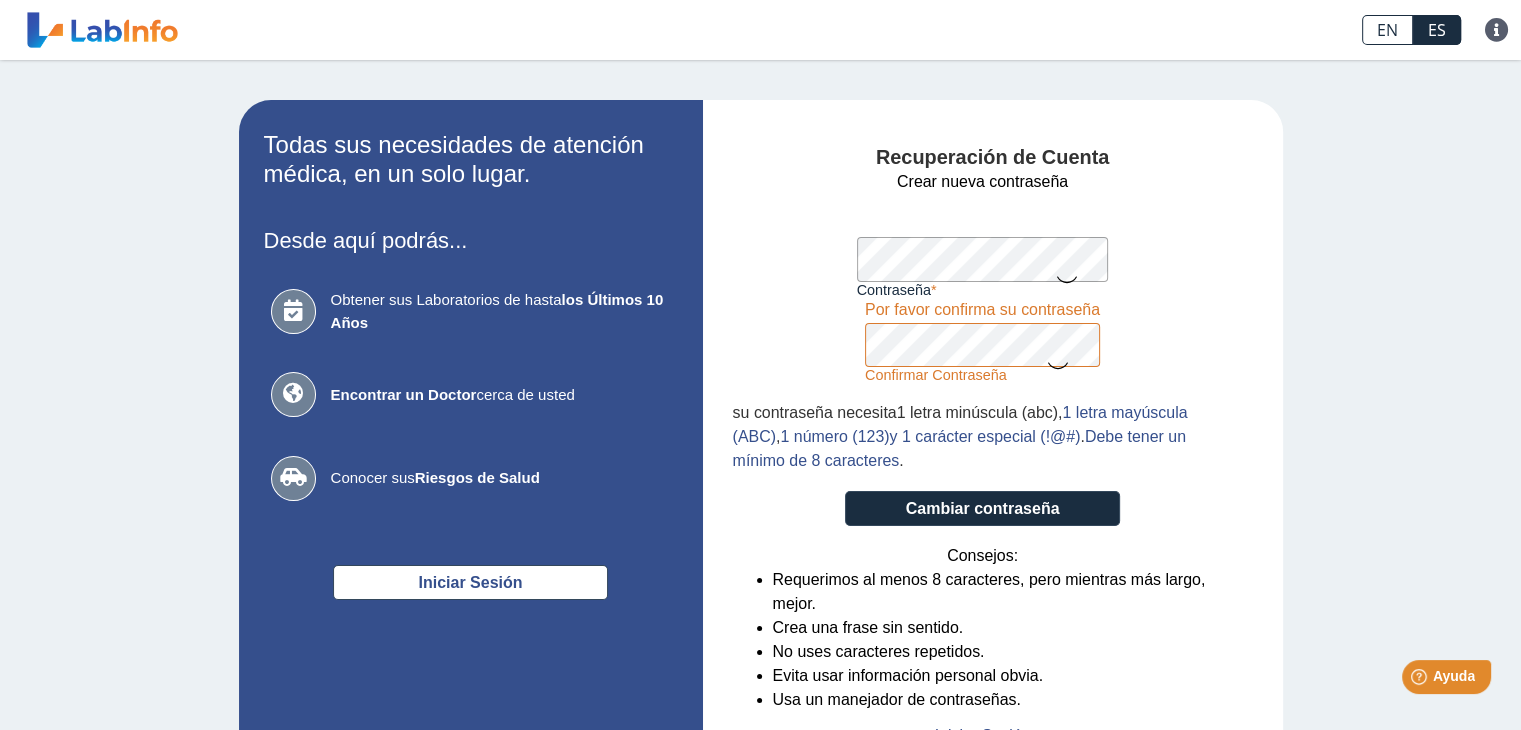 click 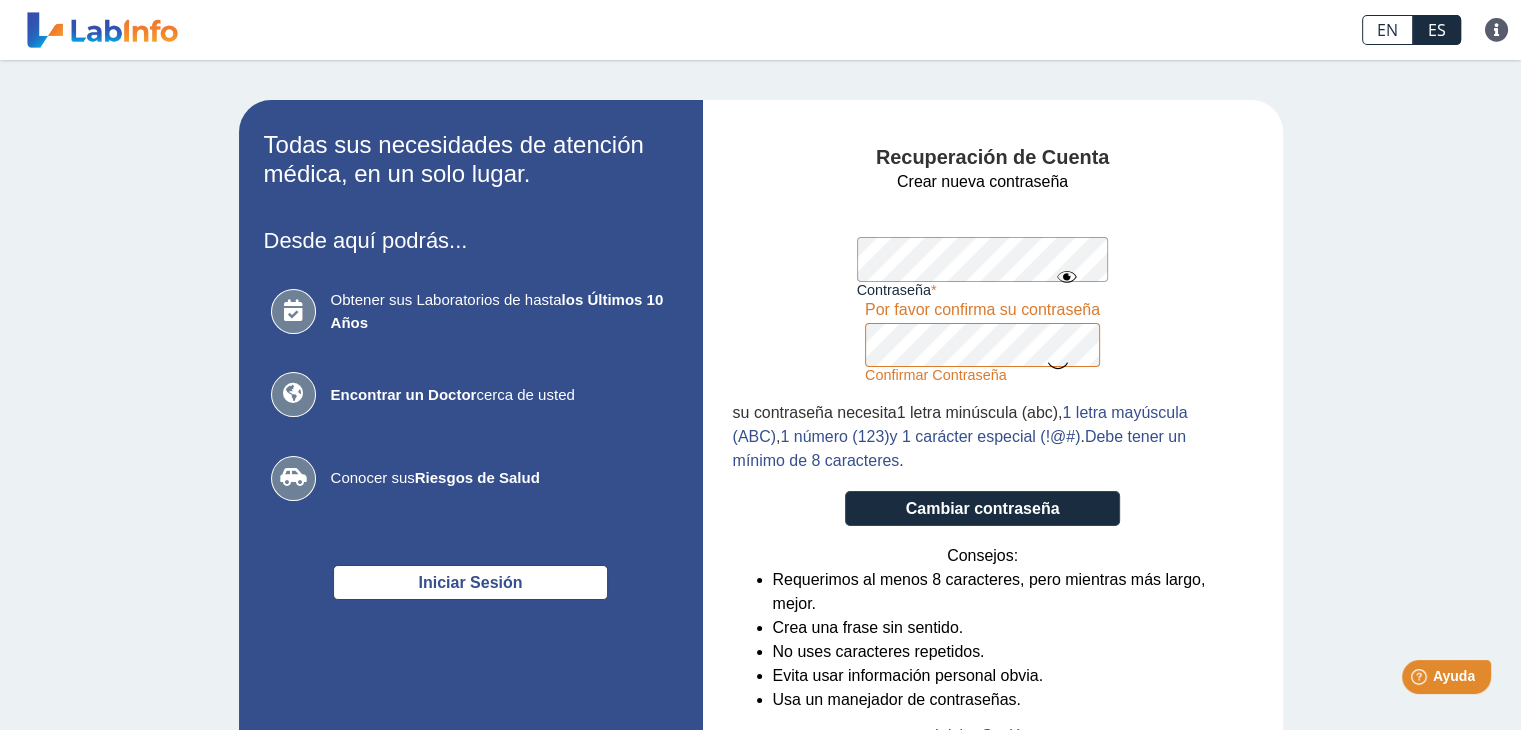 click 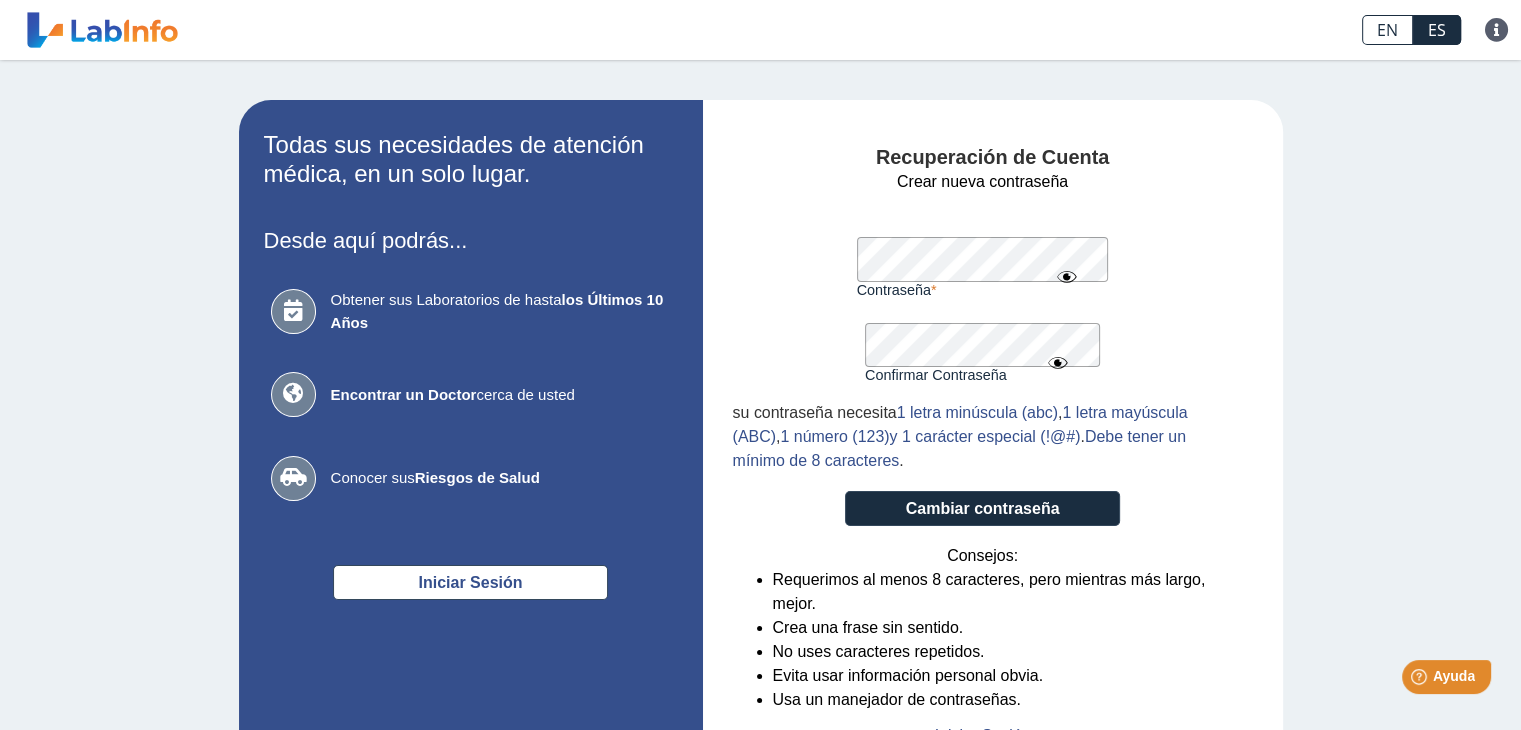 drag, startPoint x: 1380, startPoint y: 257, endPoint x: 1378, endPoint y: 269, distance: 12.165525 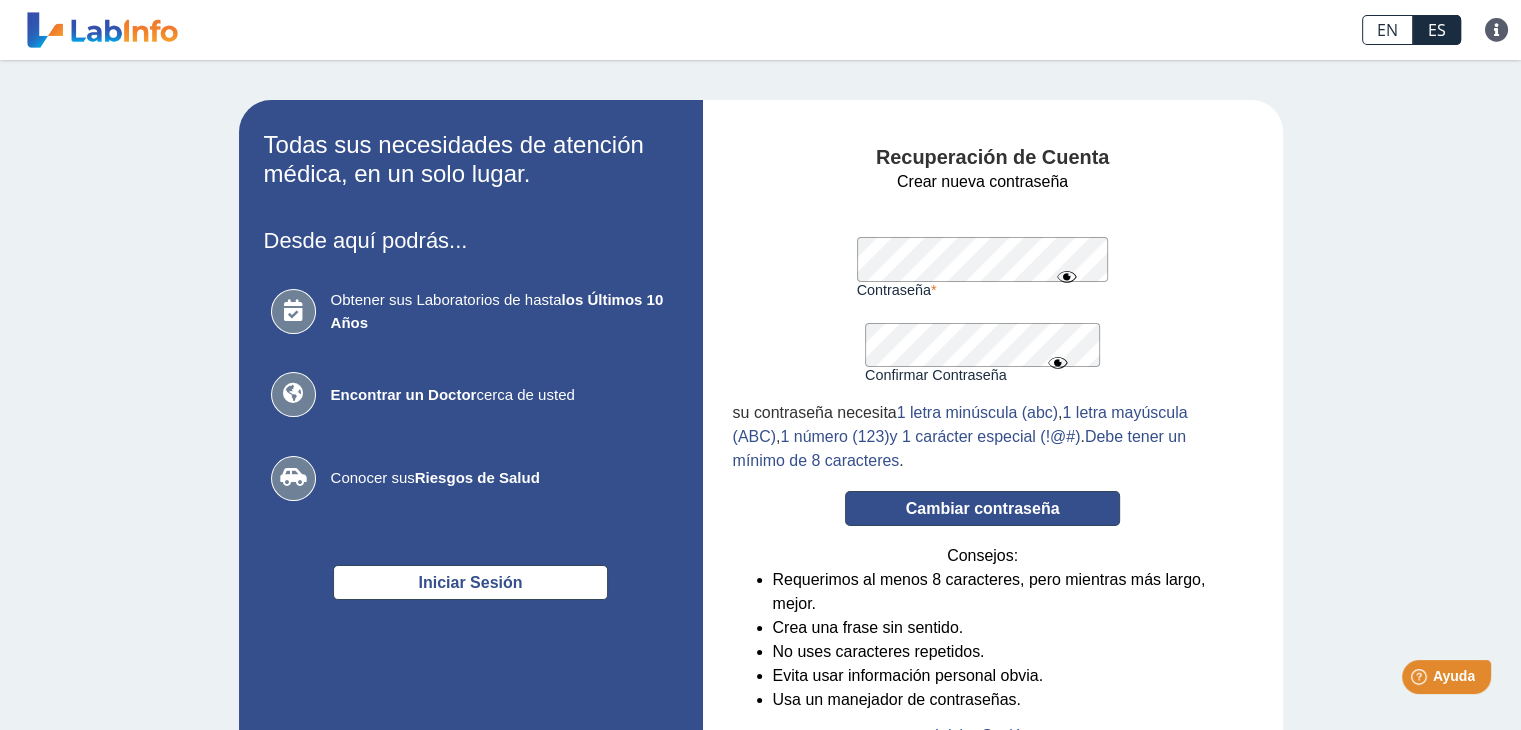 click on "Cambiar contraseña" 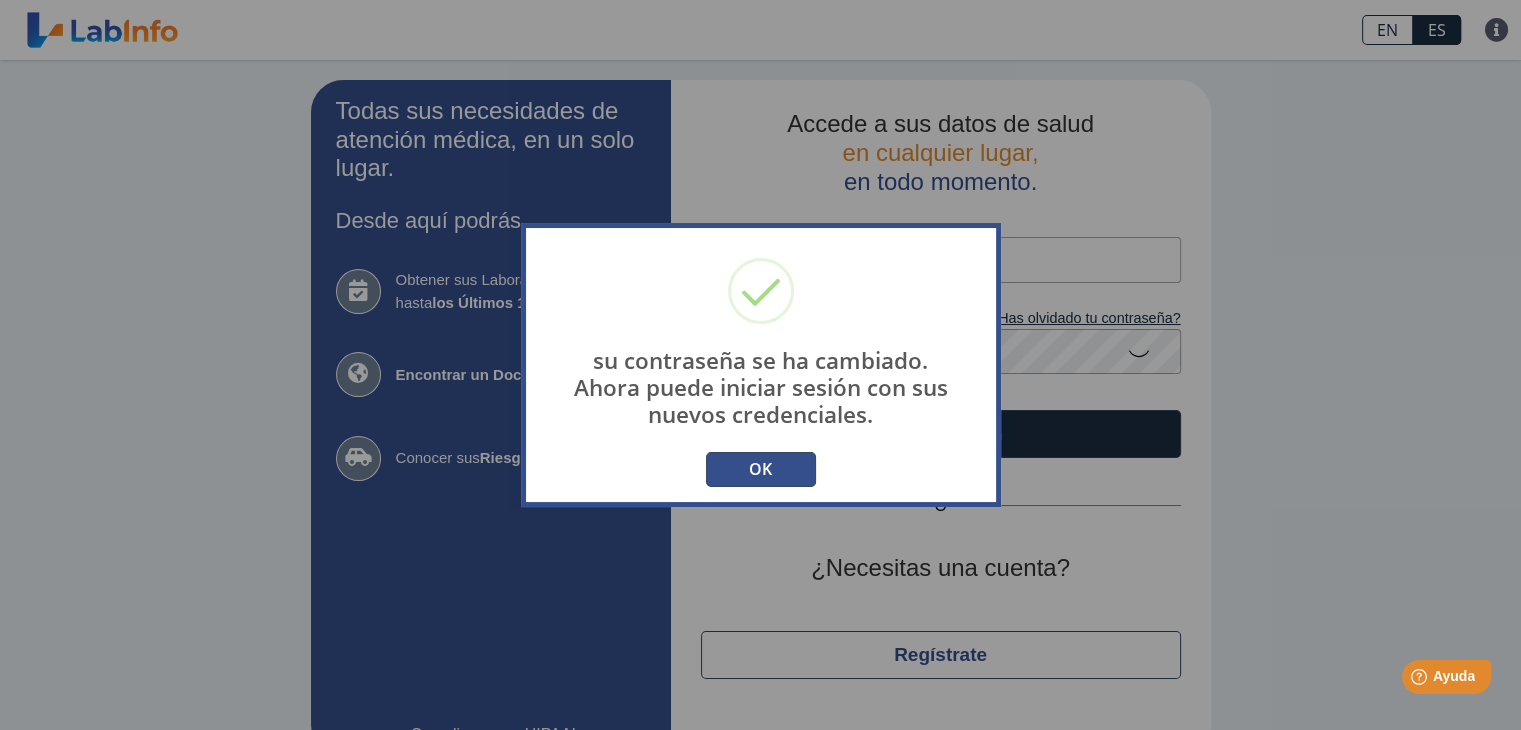 click on "OK" at bounding box center [761, 469] 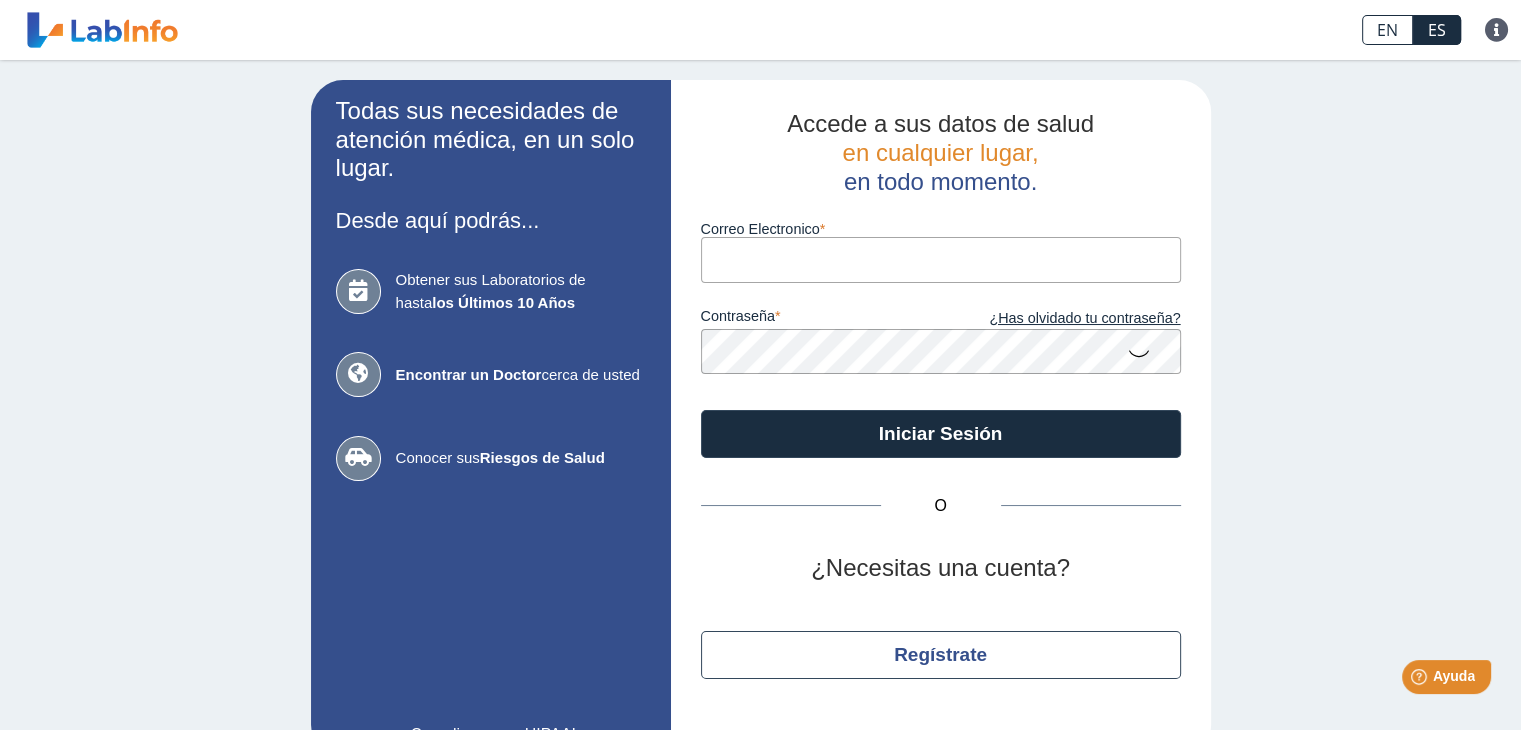 click on "Correo Electronico" at bounding box center [941, 259] 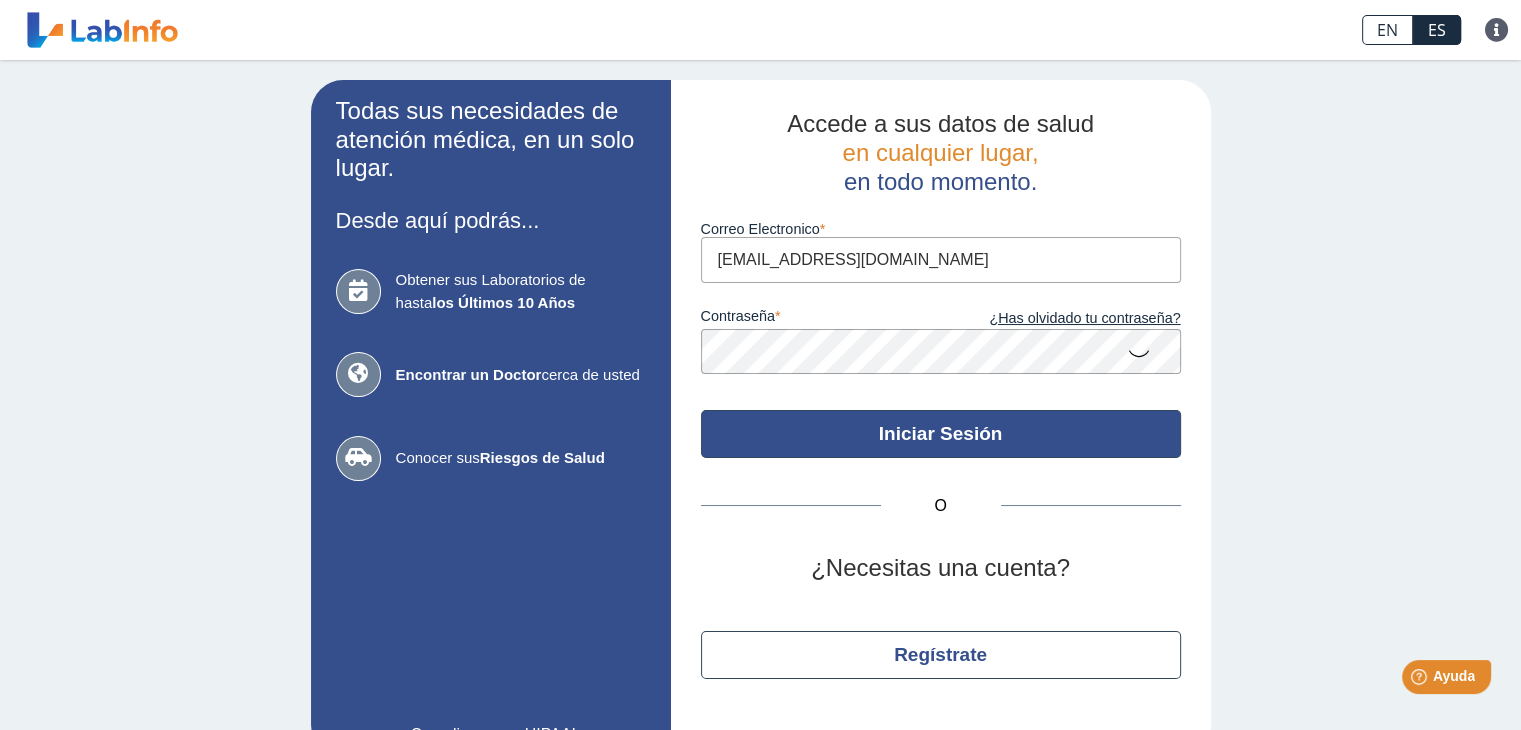 click on "Iniciar Sesión" 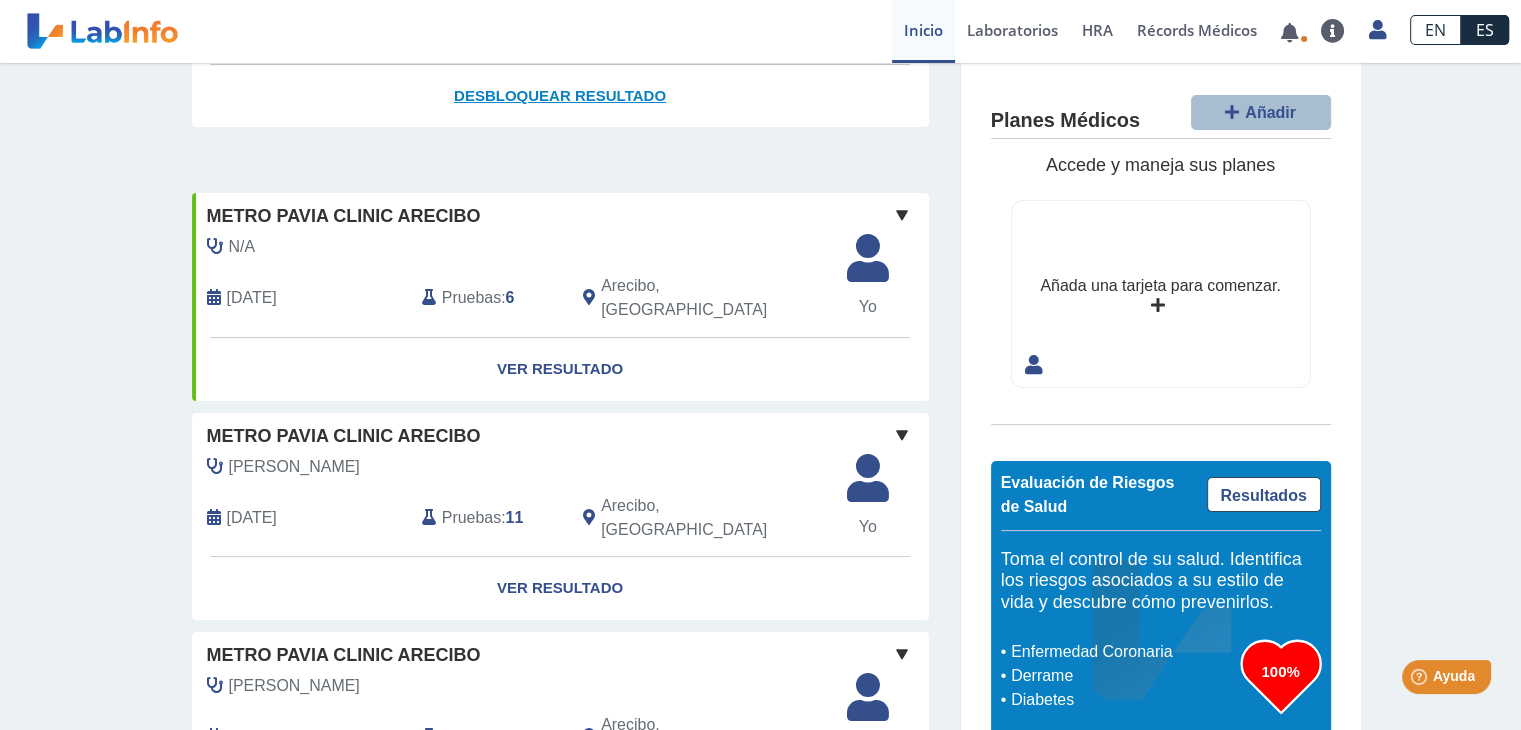 scroll, scrollTop: 300, scrollLeft: 0, axis: vertical 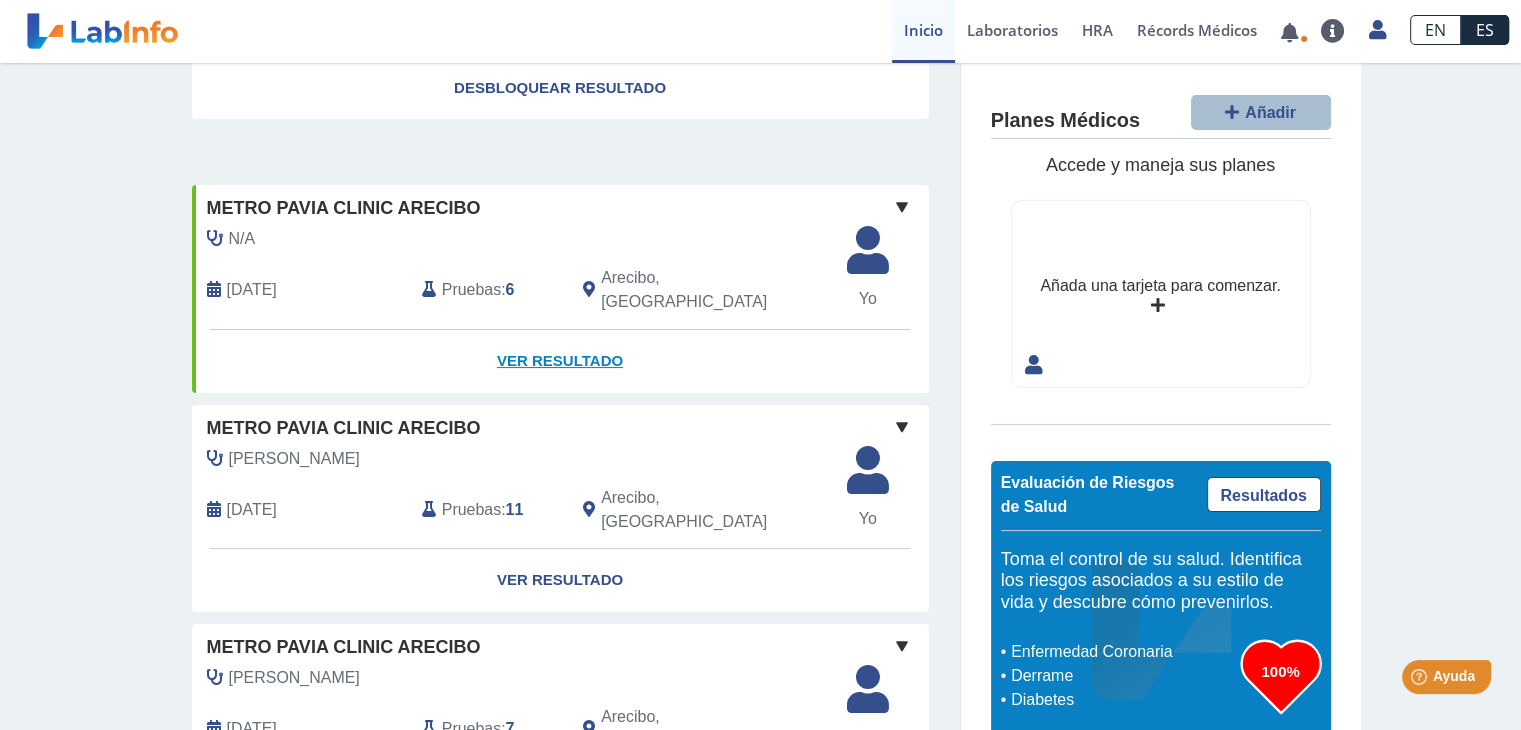 click on "Ver Resultado" 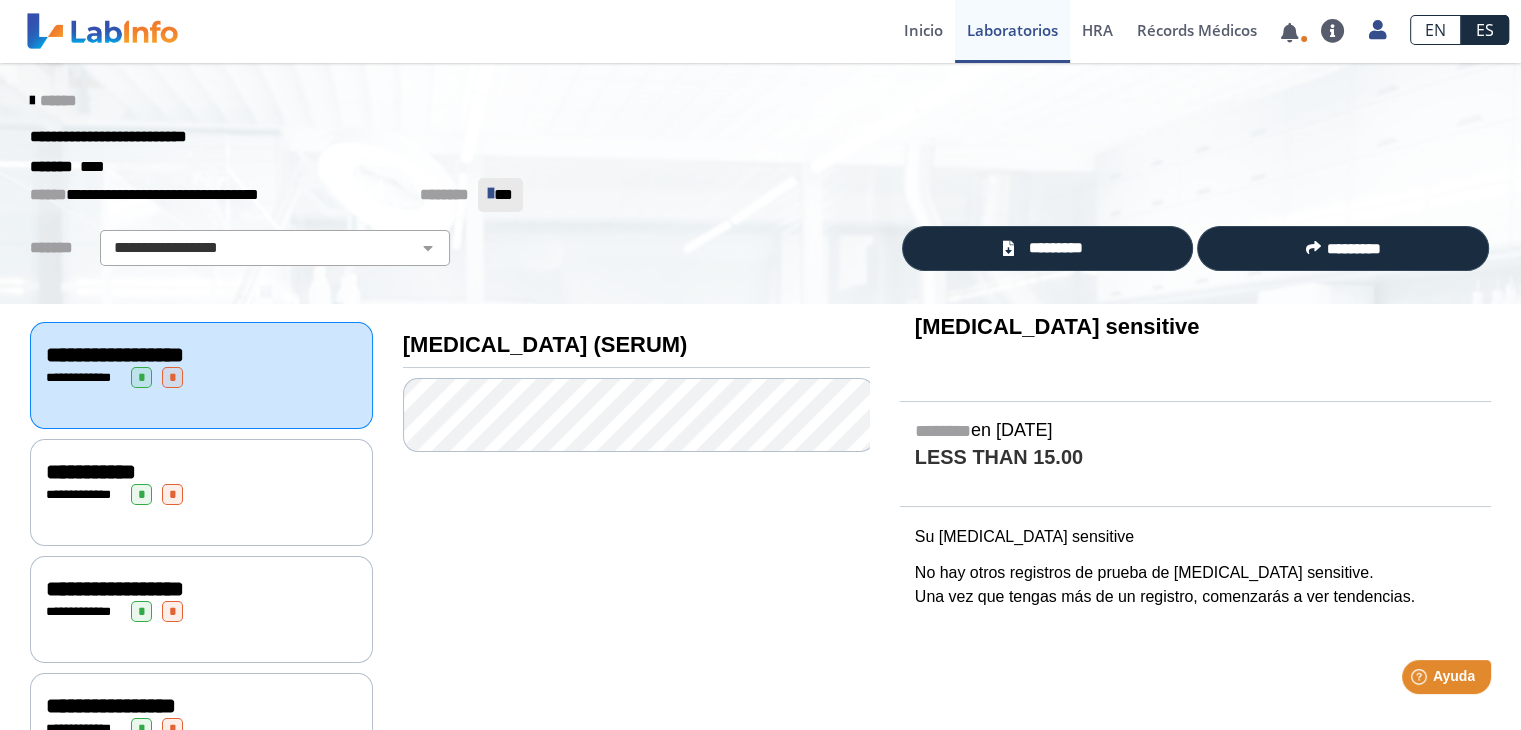 scroll, scrollTop: 0, scrollLeft: 0, axis: both 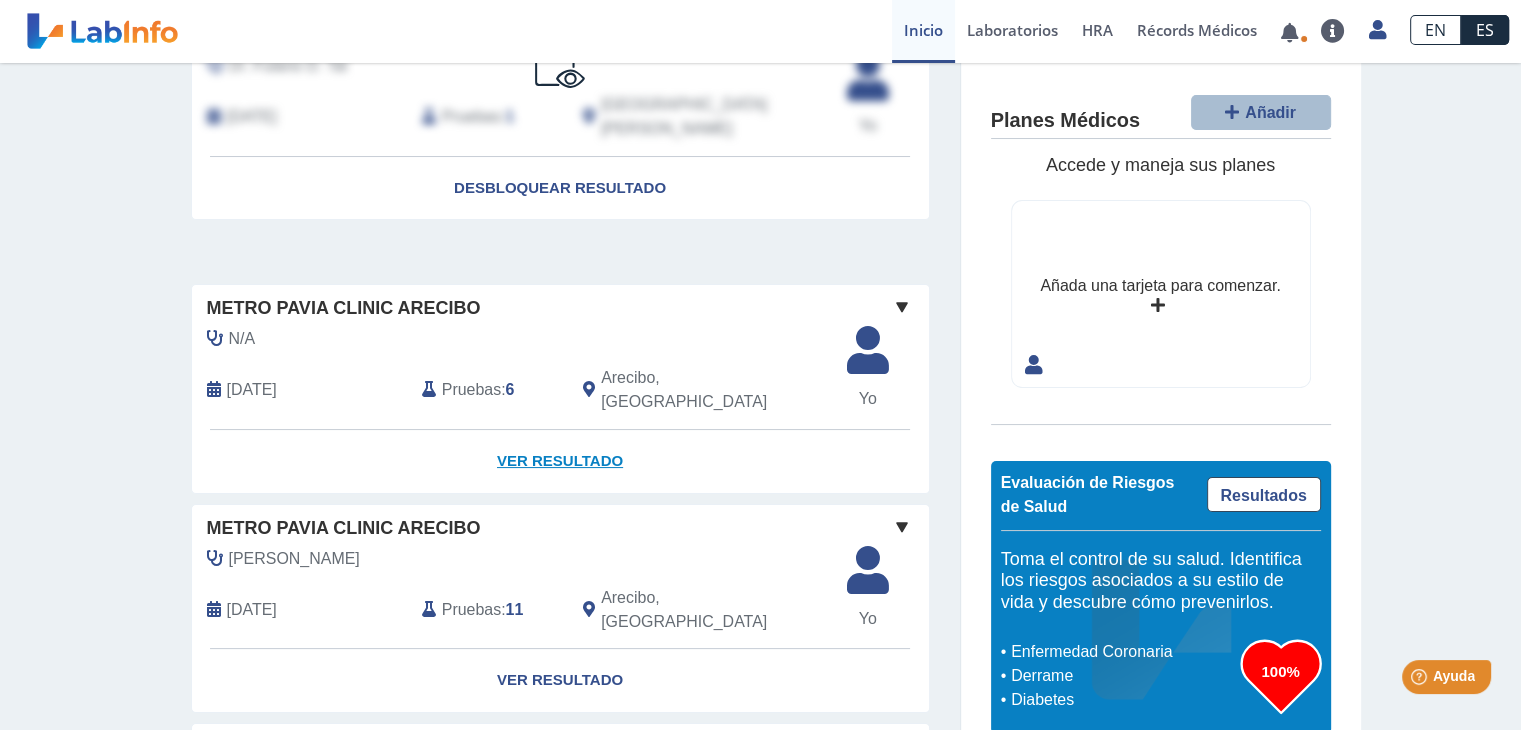 click on "Ver Resultado" 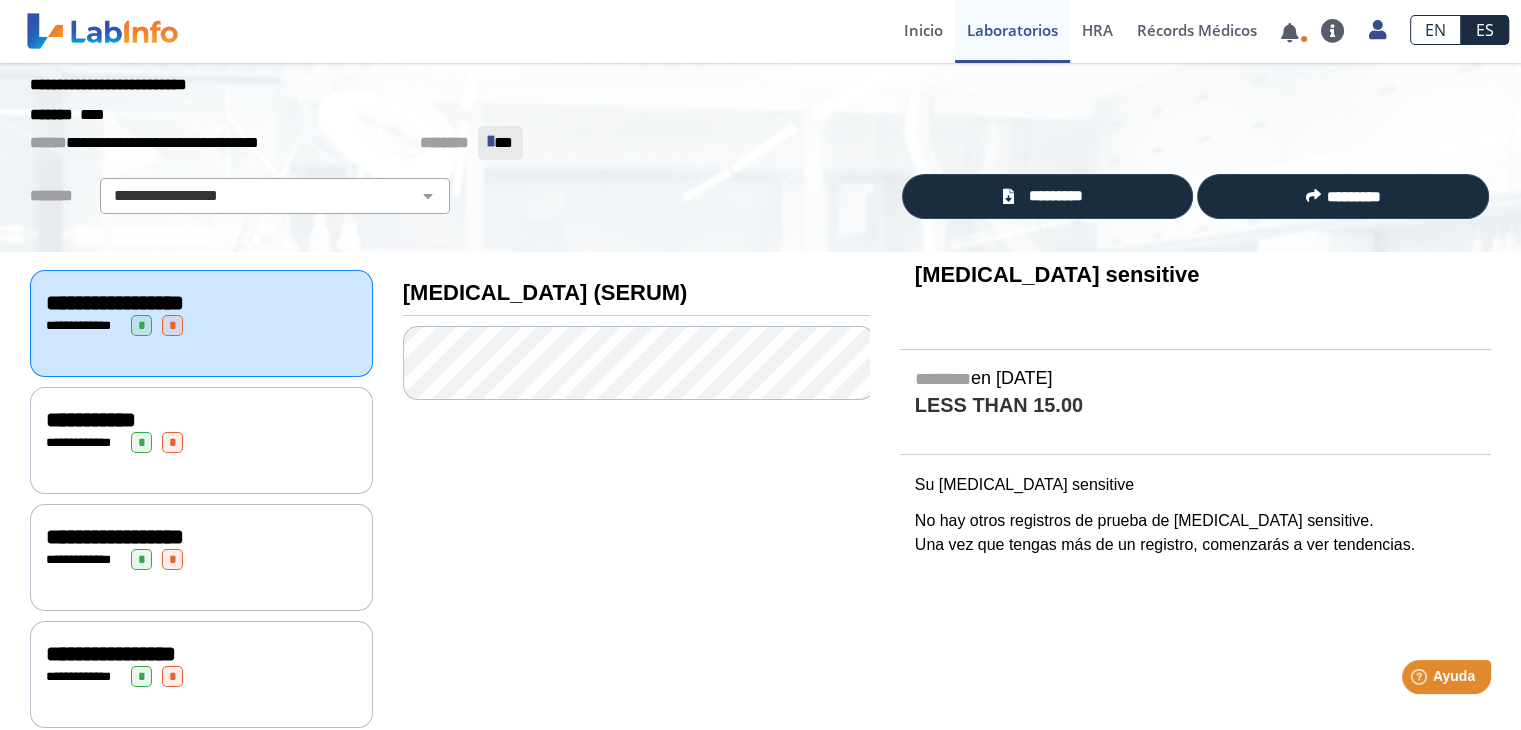 scroll, scrollTop: 0, scrollLeft: 0, axis: both 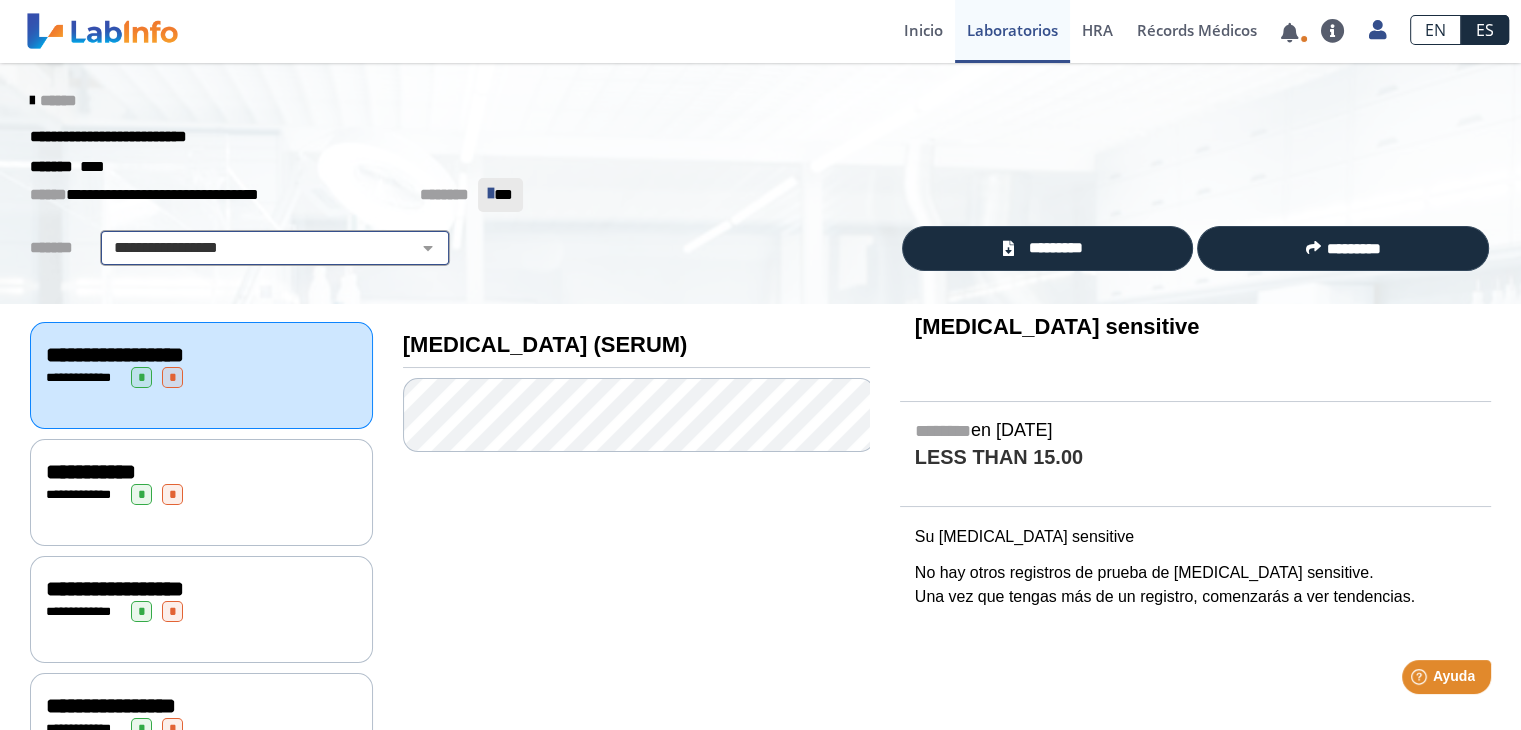 click on "**********" 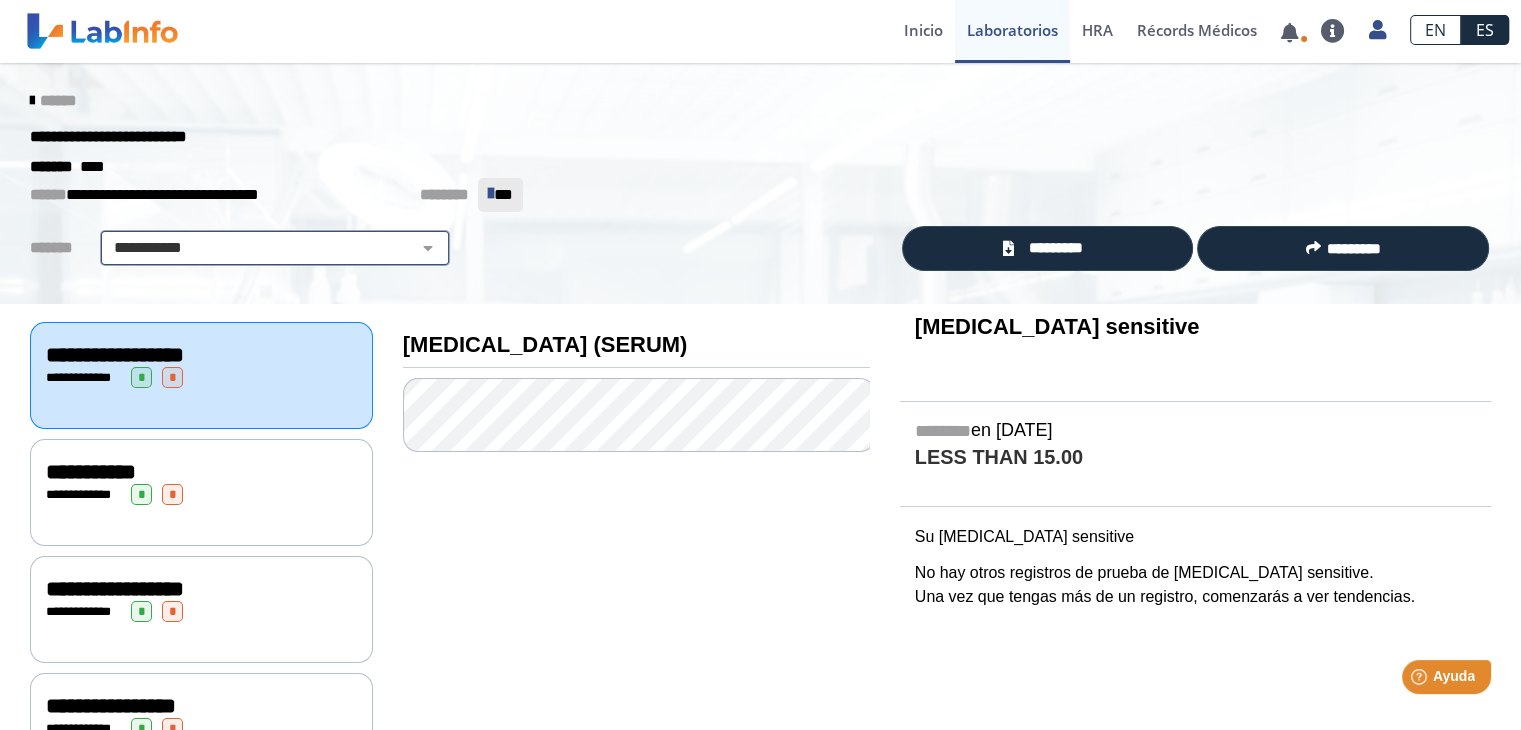 click on "**********" 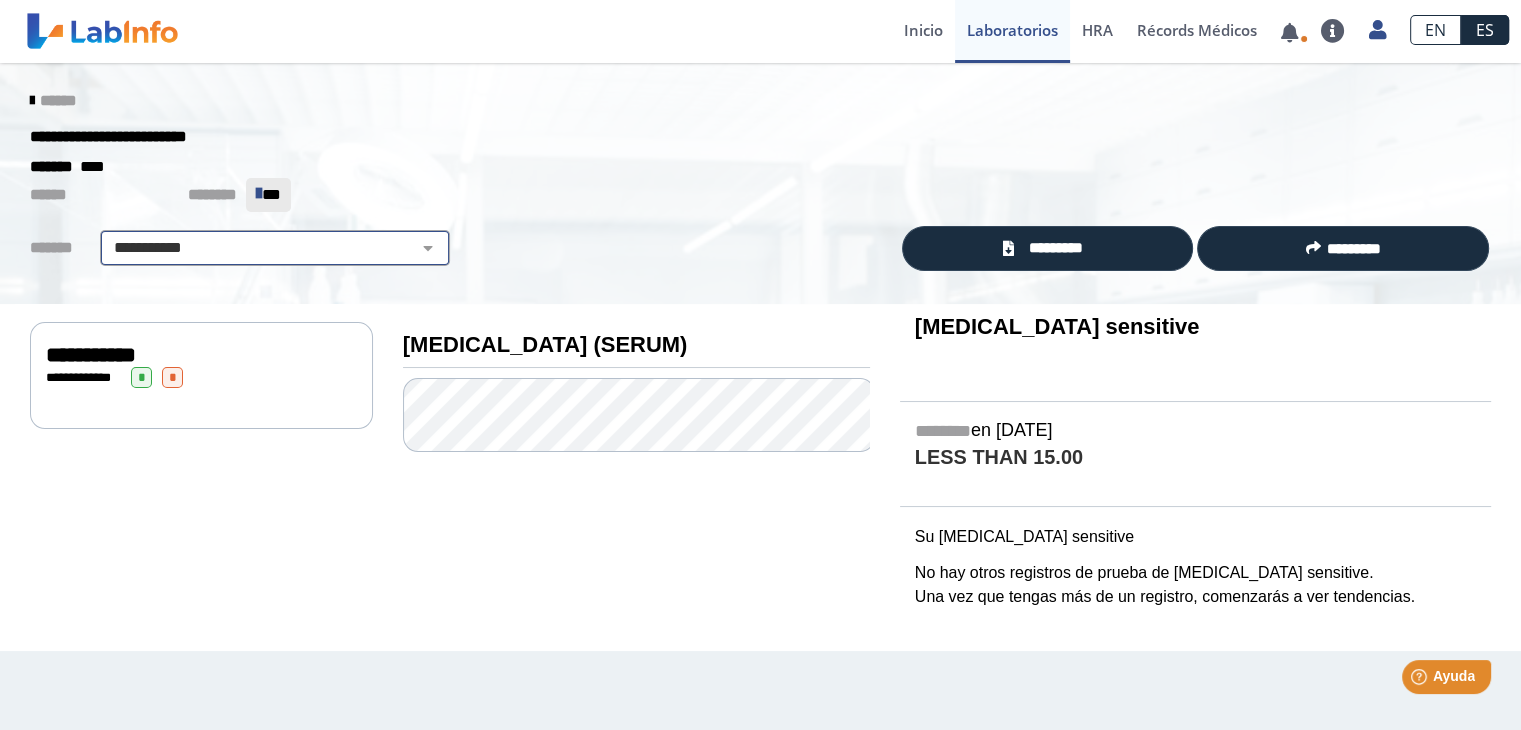 click on "**********" 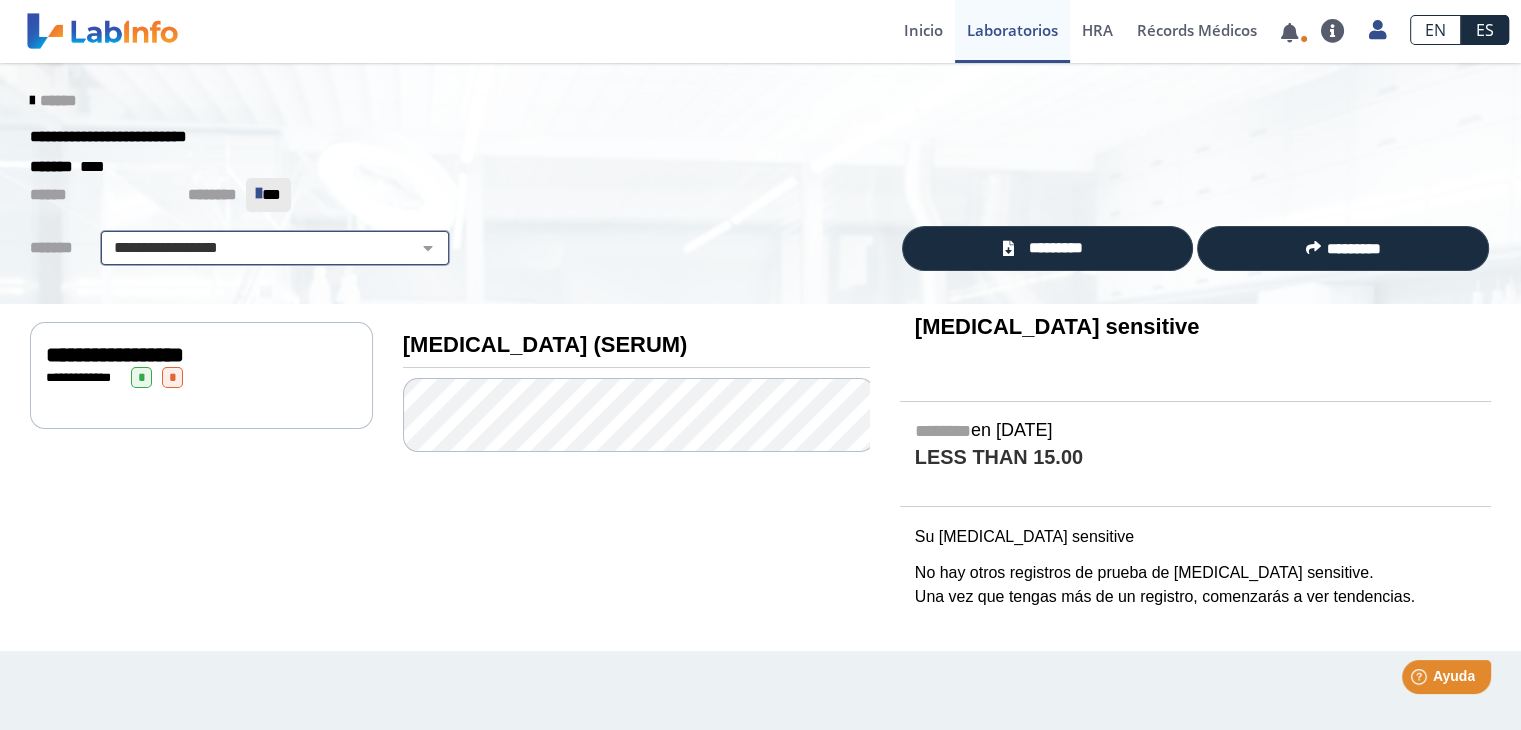 select on "**********" 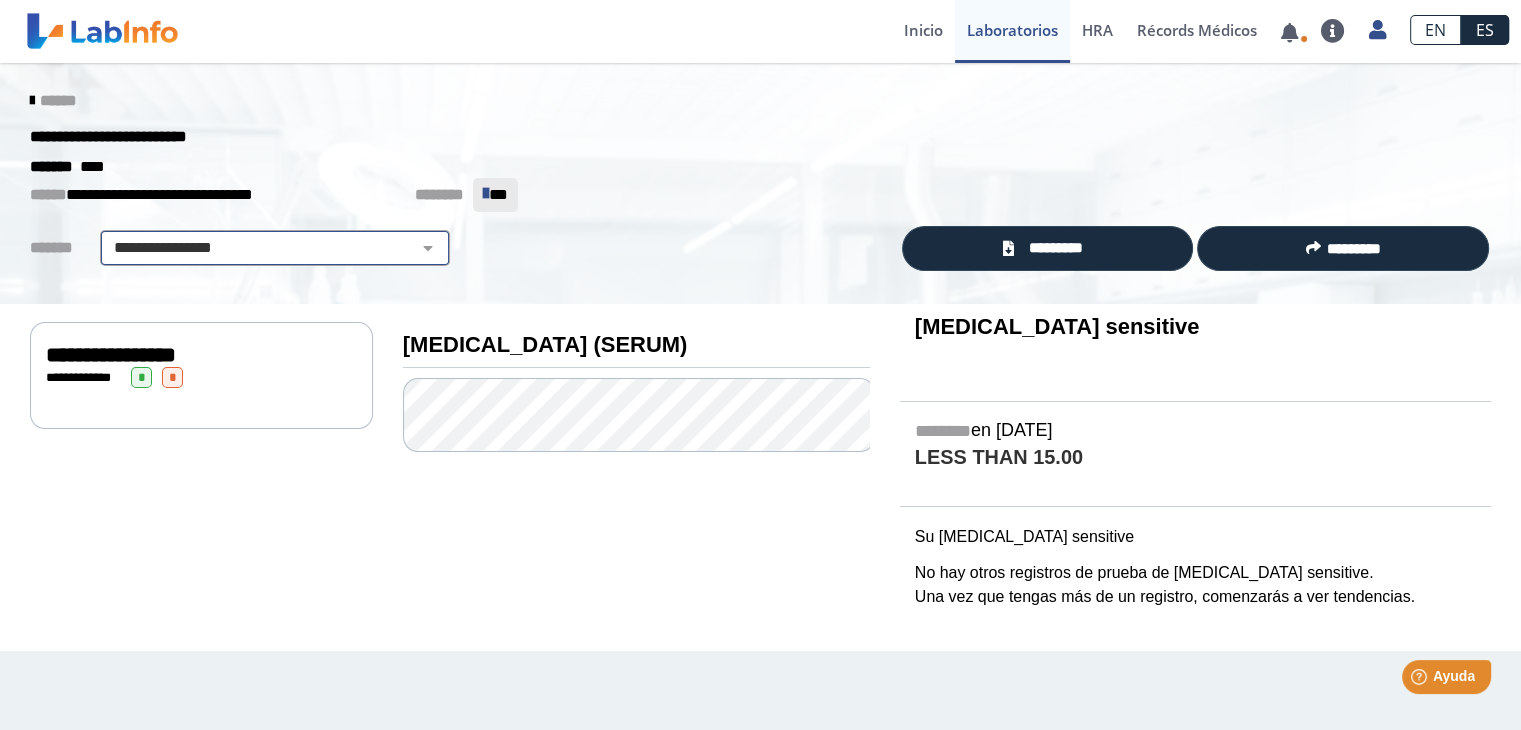 click on "**********" 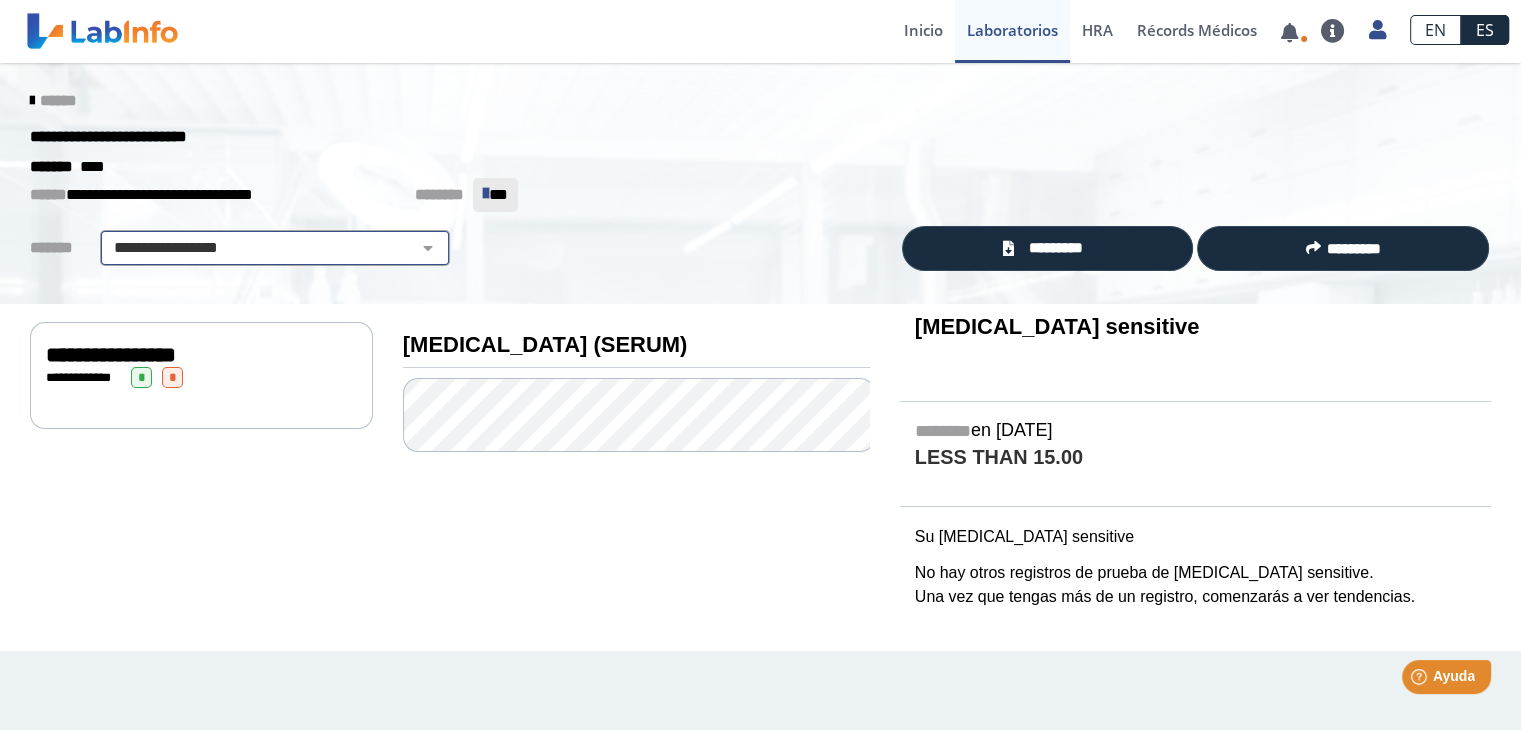 click on "**********" 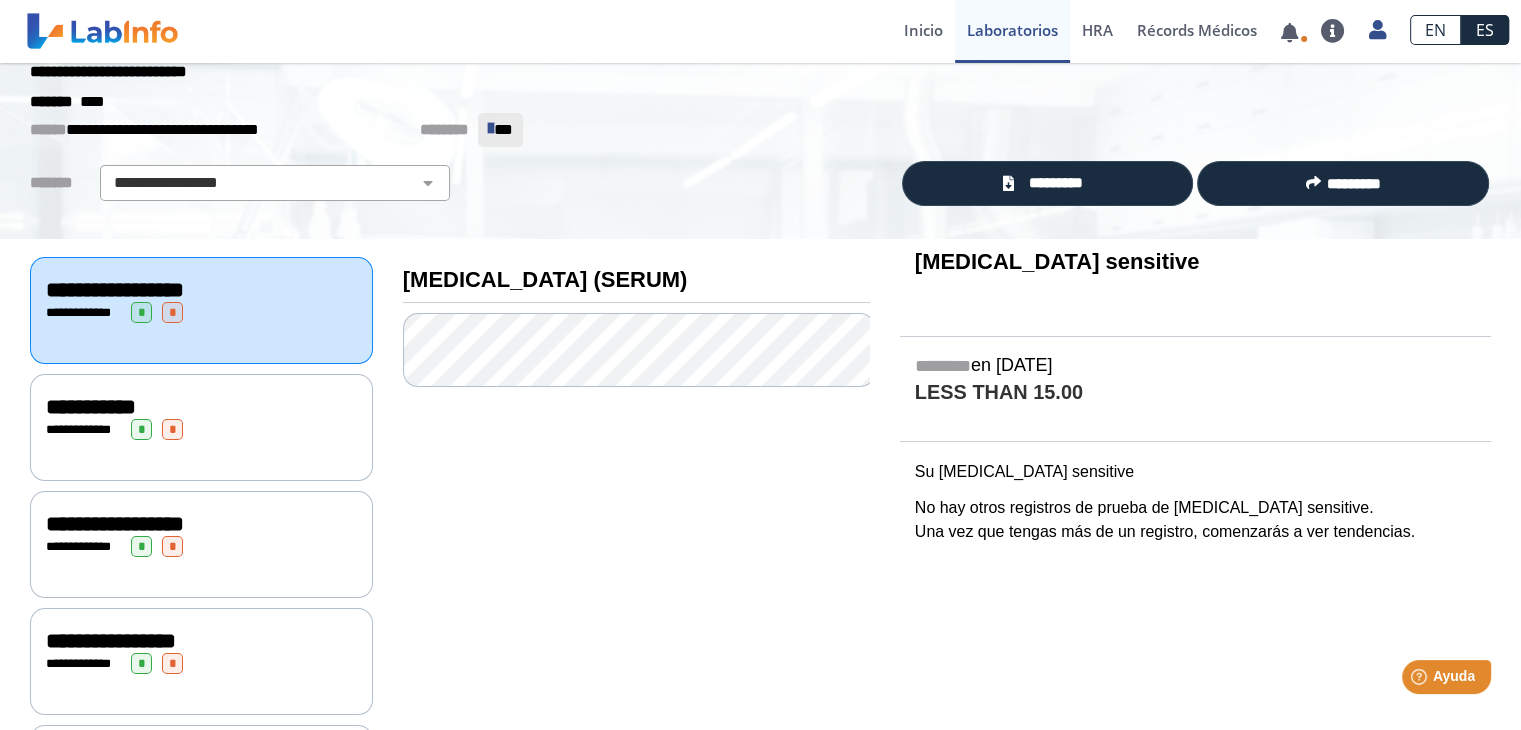 scroll, scrollTop: 200, scrollLeft: 0, axis: vertical 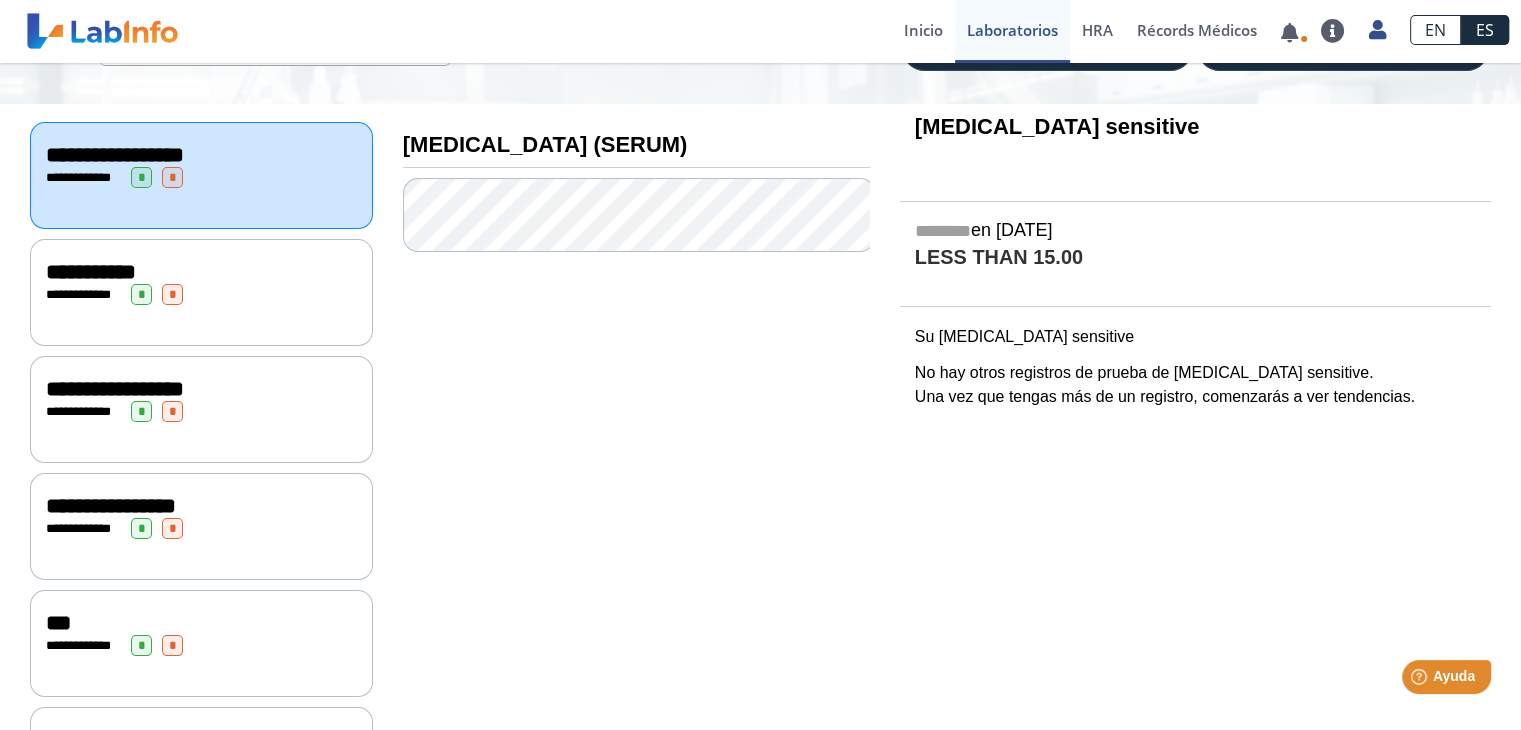 click on "**********" 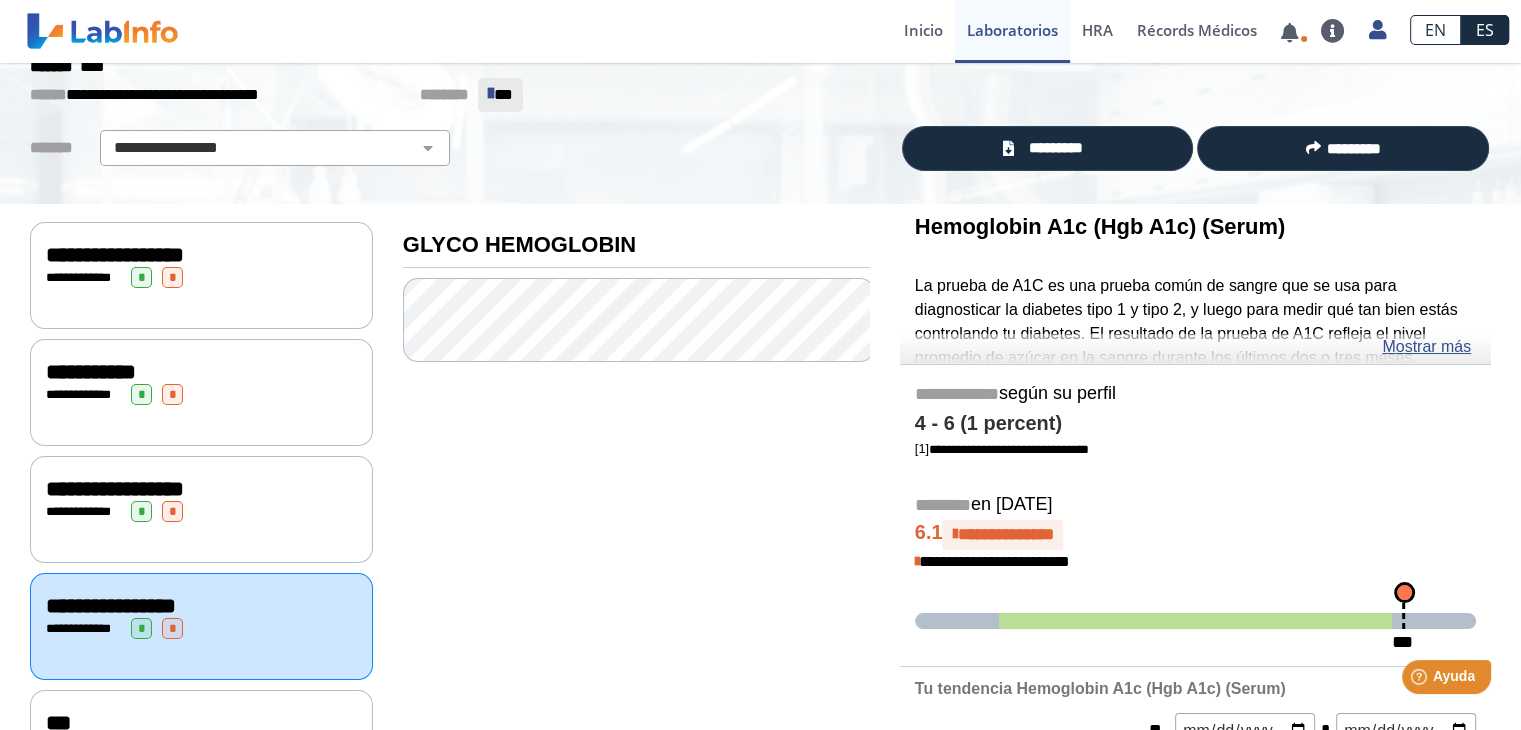 scroll, scrollTop: 200, scrollLeft: 0, axis: vertical 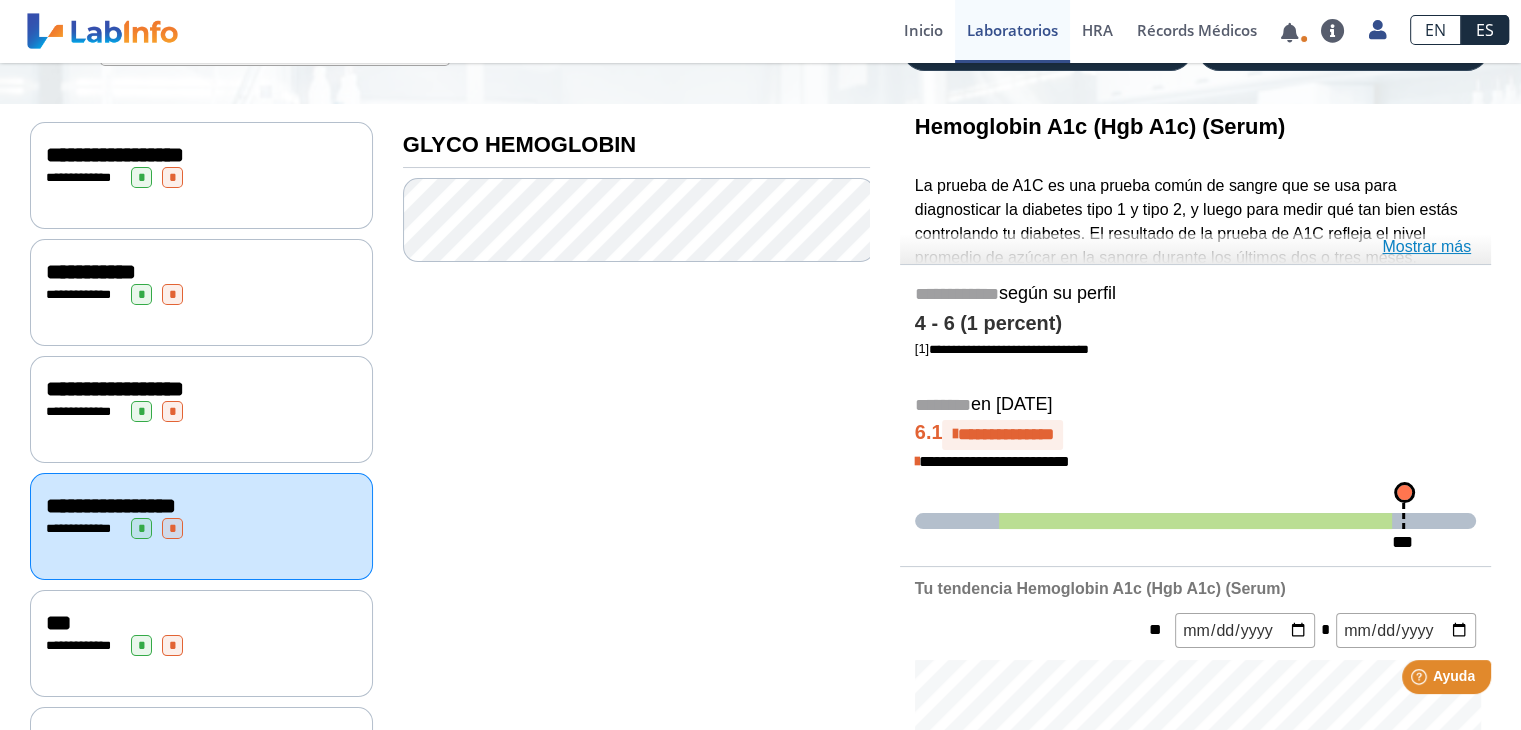 click on "Mostrar más" 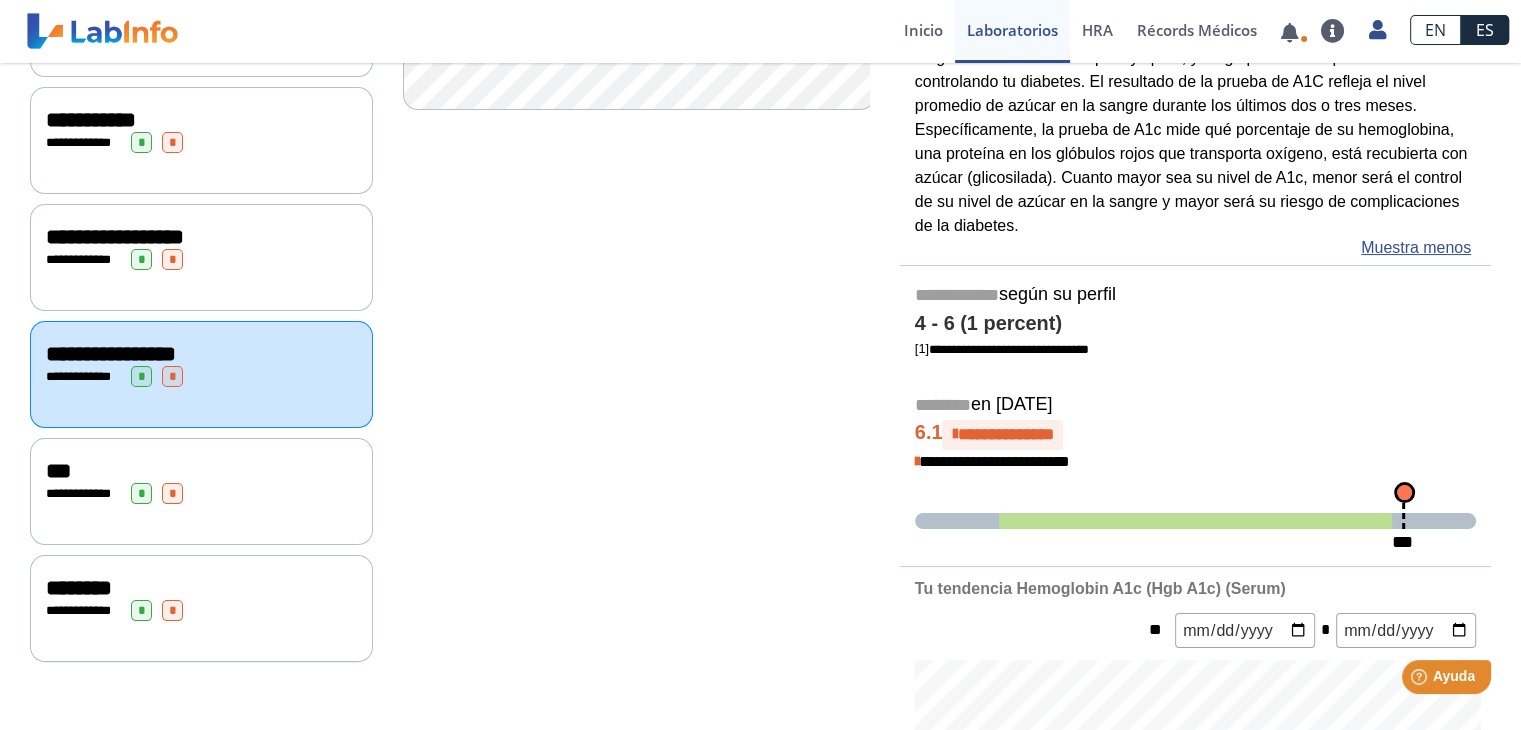 scroll, scrollTop: 400, scrollLeft: 0, axis: vertical 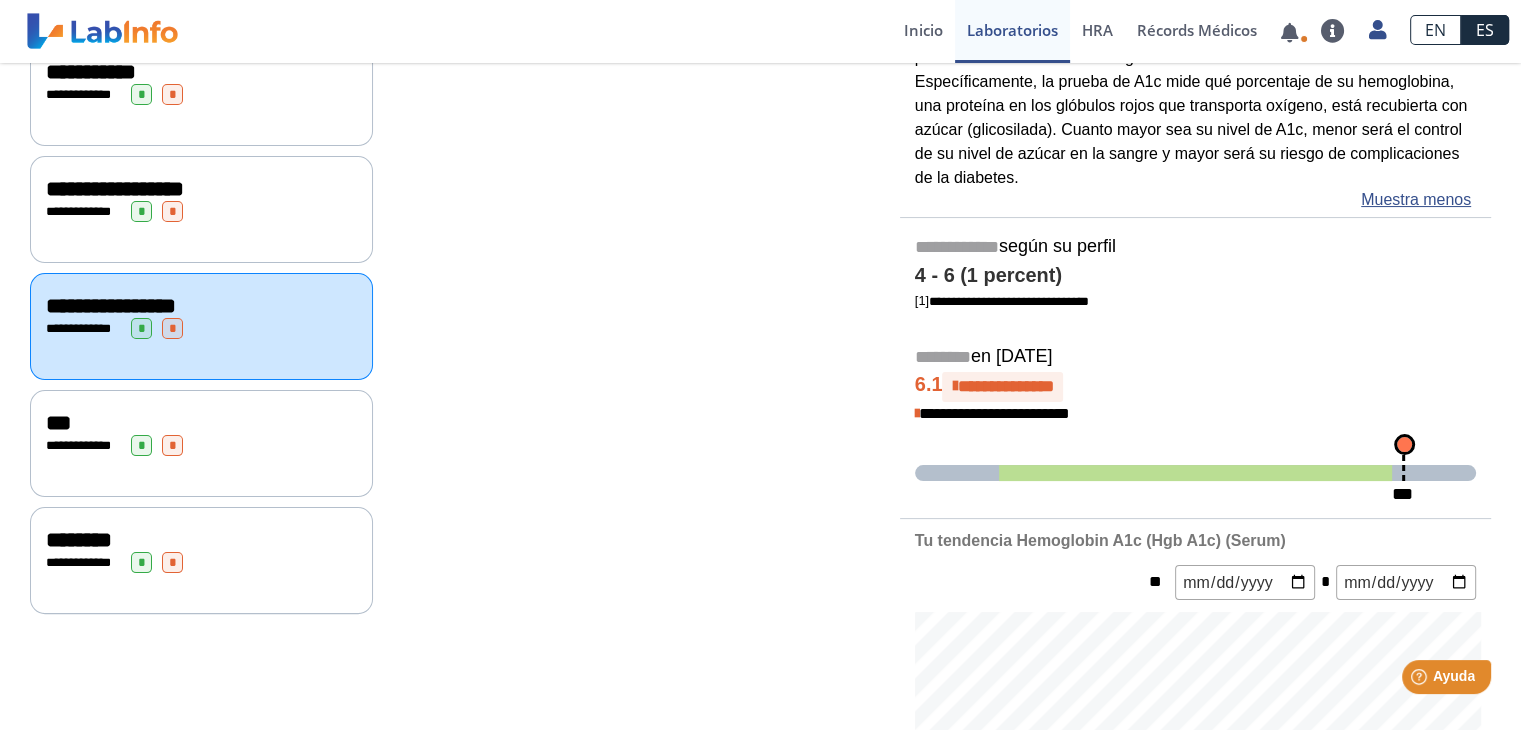 click on "***" 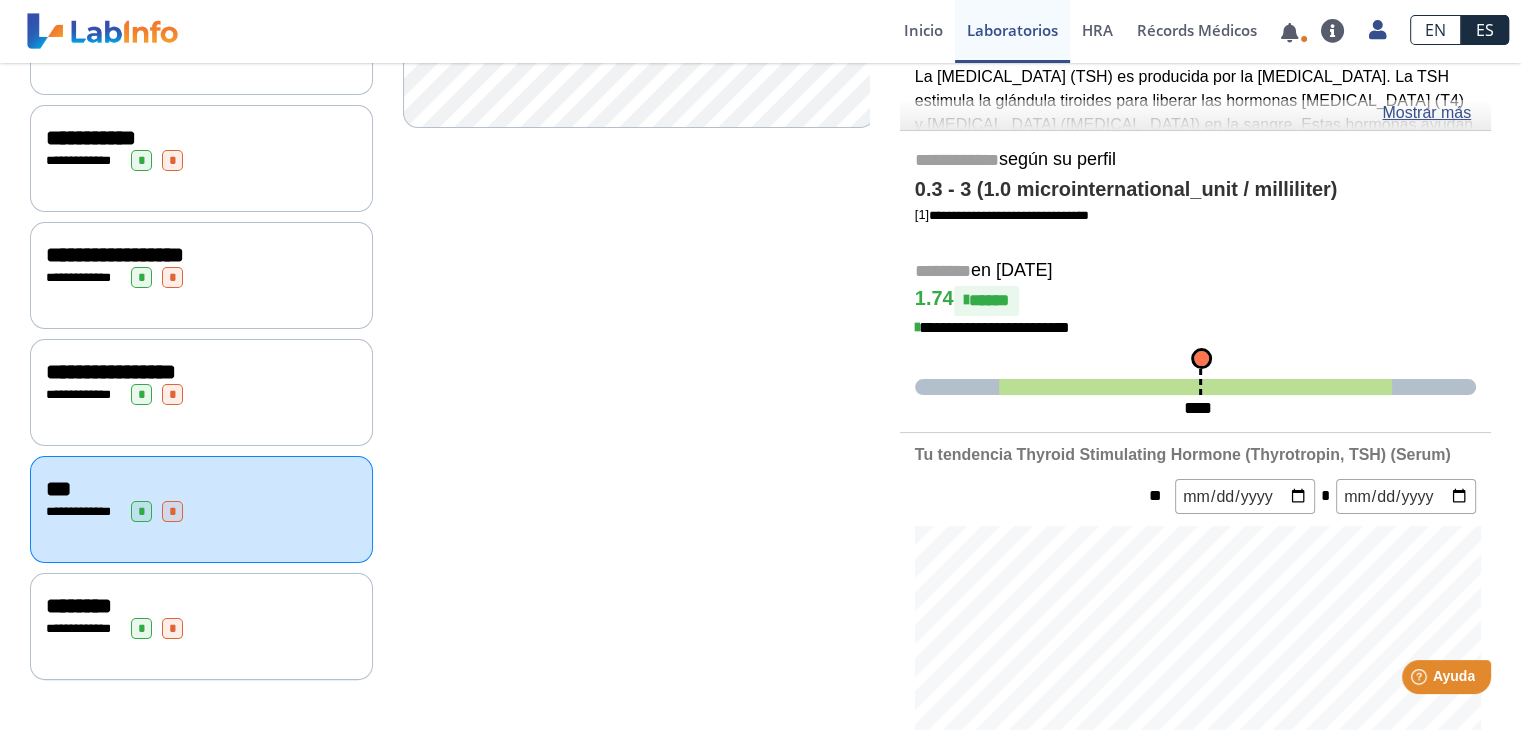 scroll, scrollTop: 300, scrollLeft: 0, axis: vertical 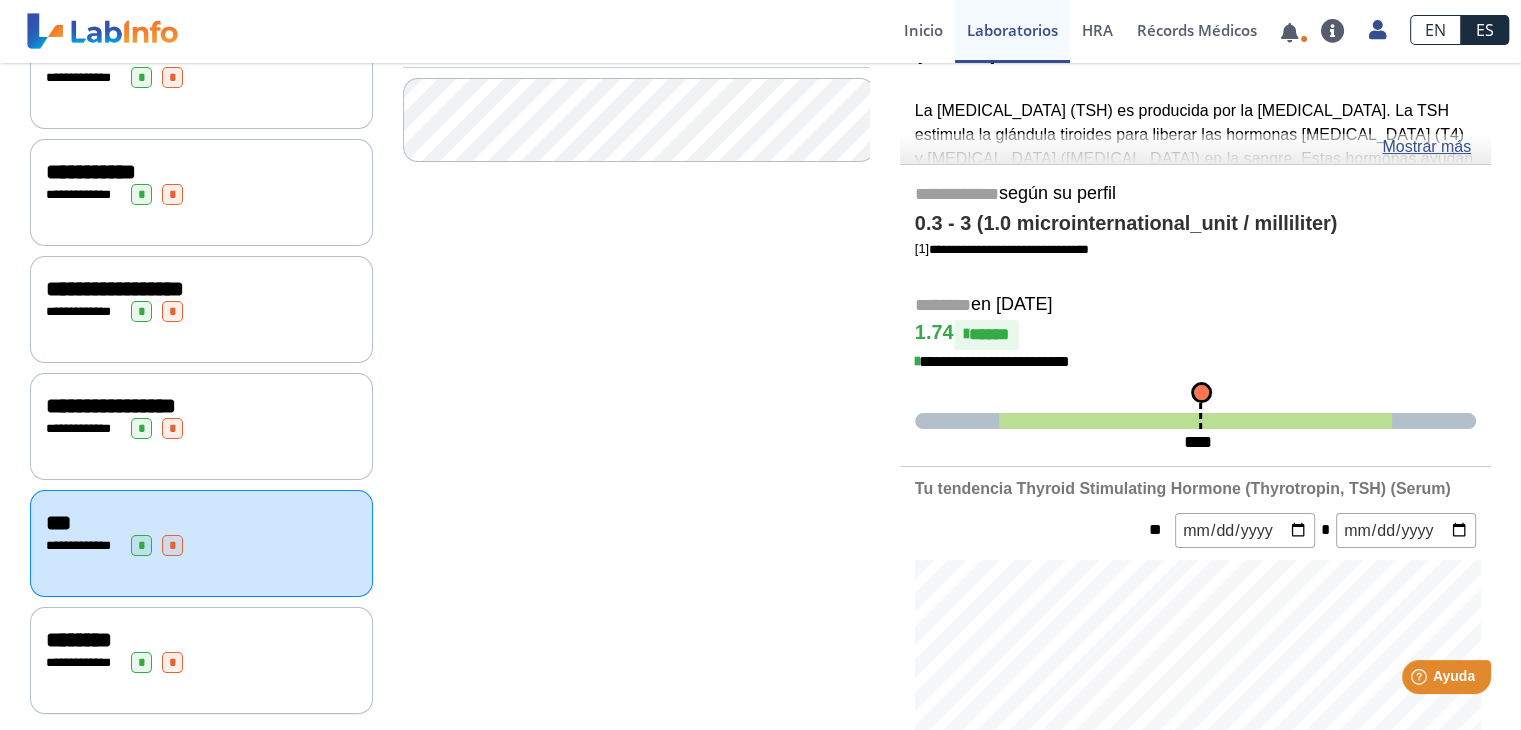 click on "********" 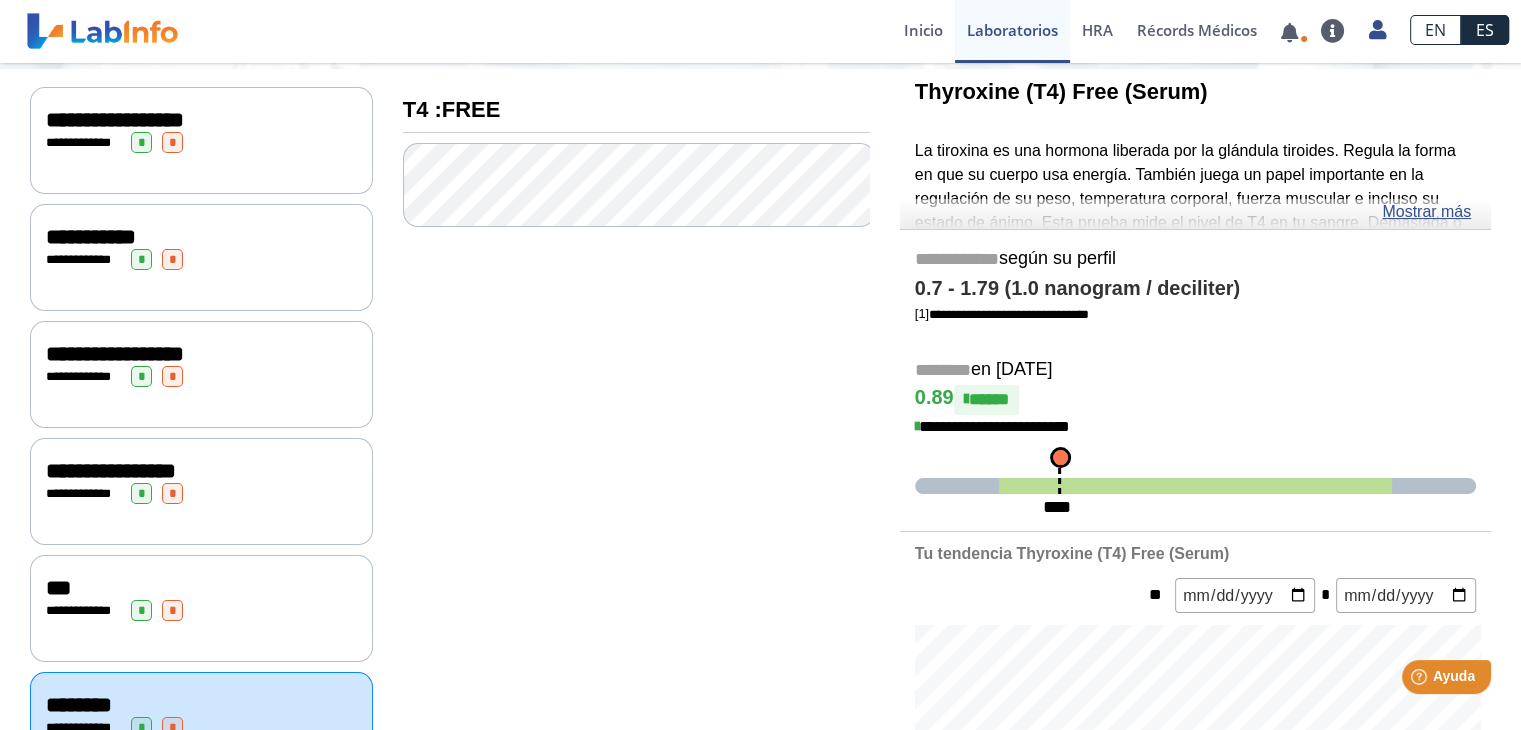 scroll, scrollTop: 200, scrollLeft: 0, axis: vertical 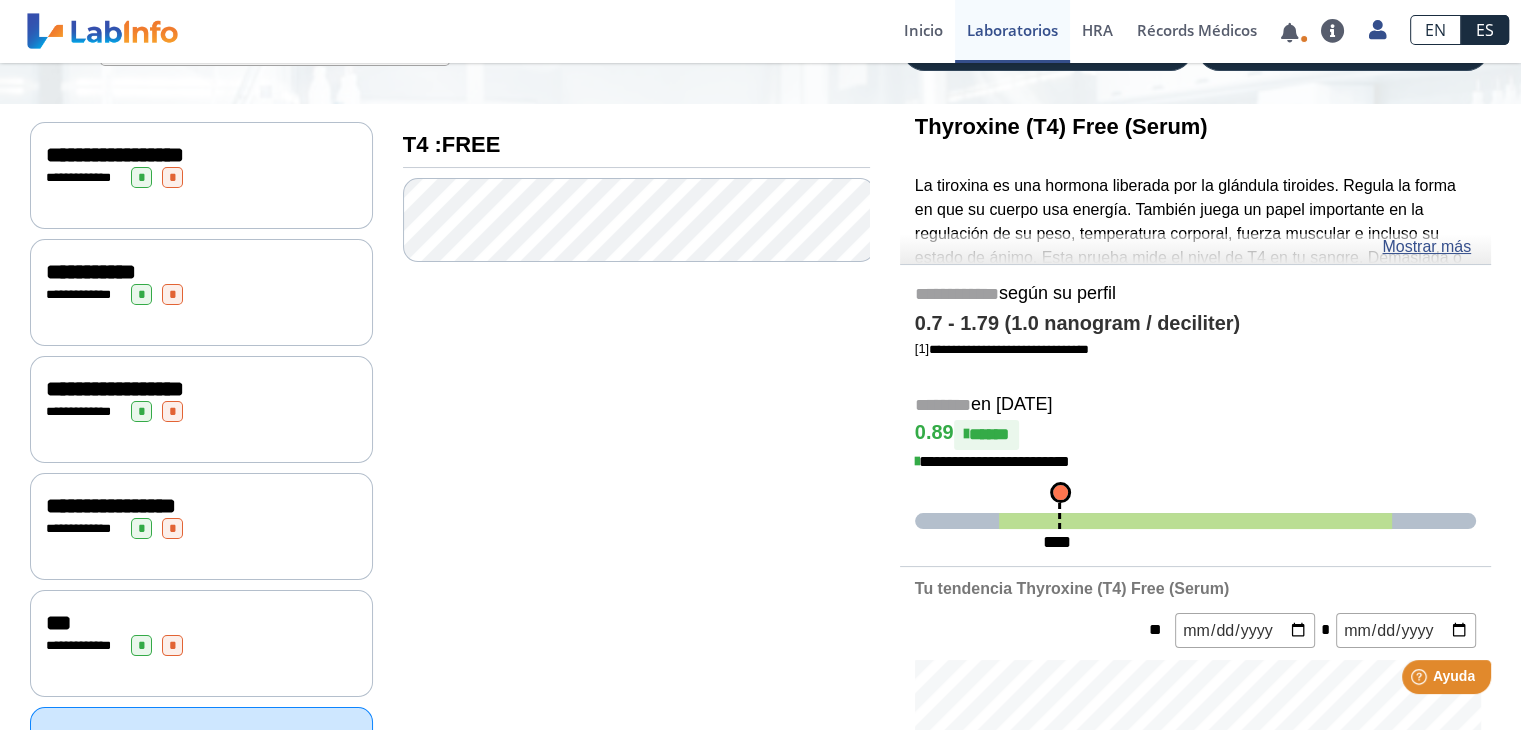 click on "**********" 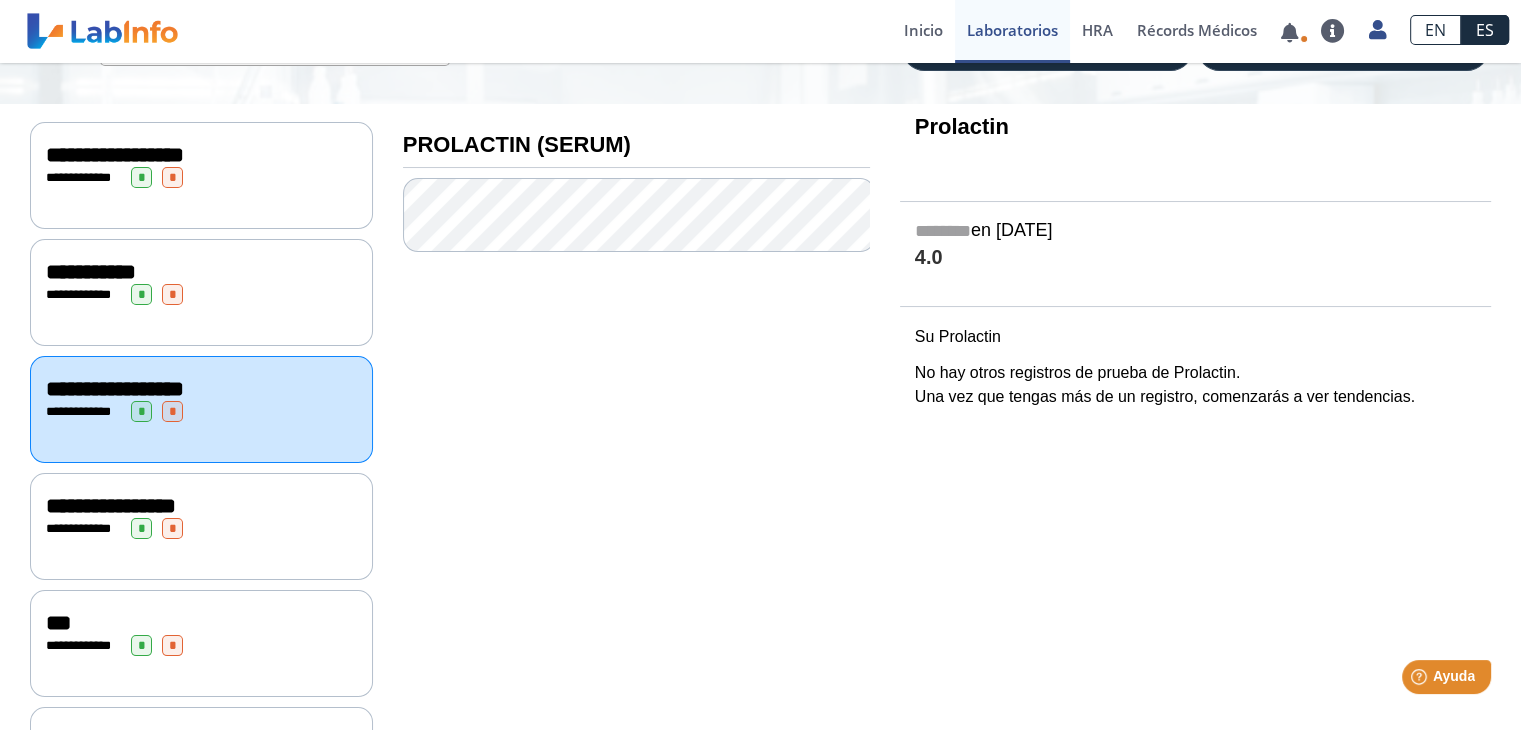 click on "**********" 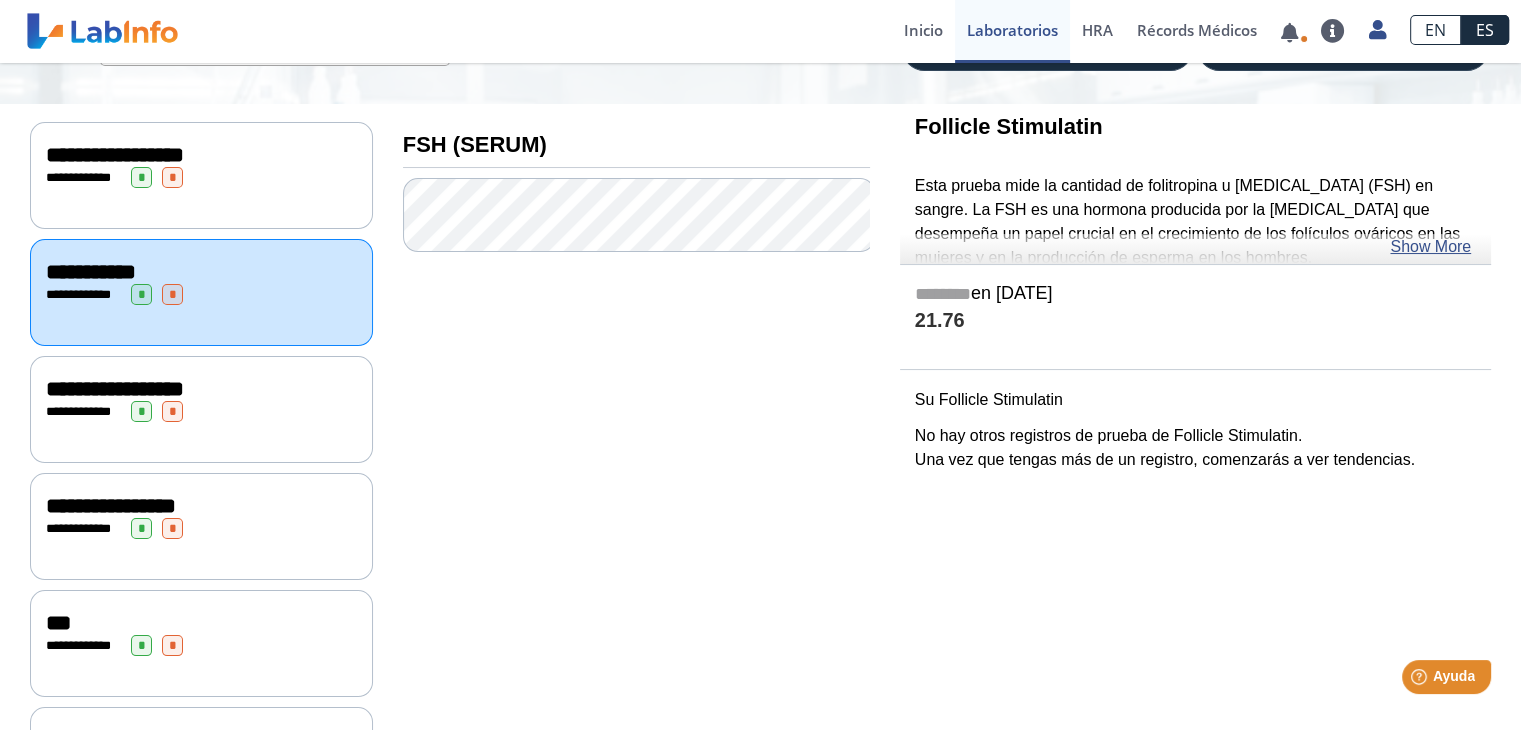 click on "**********" 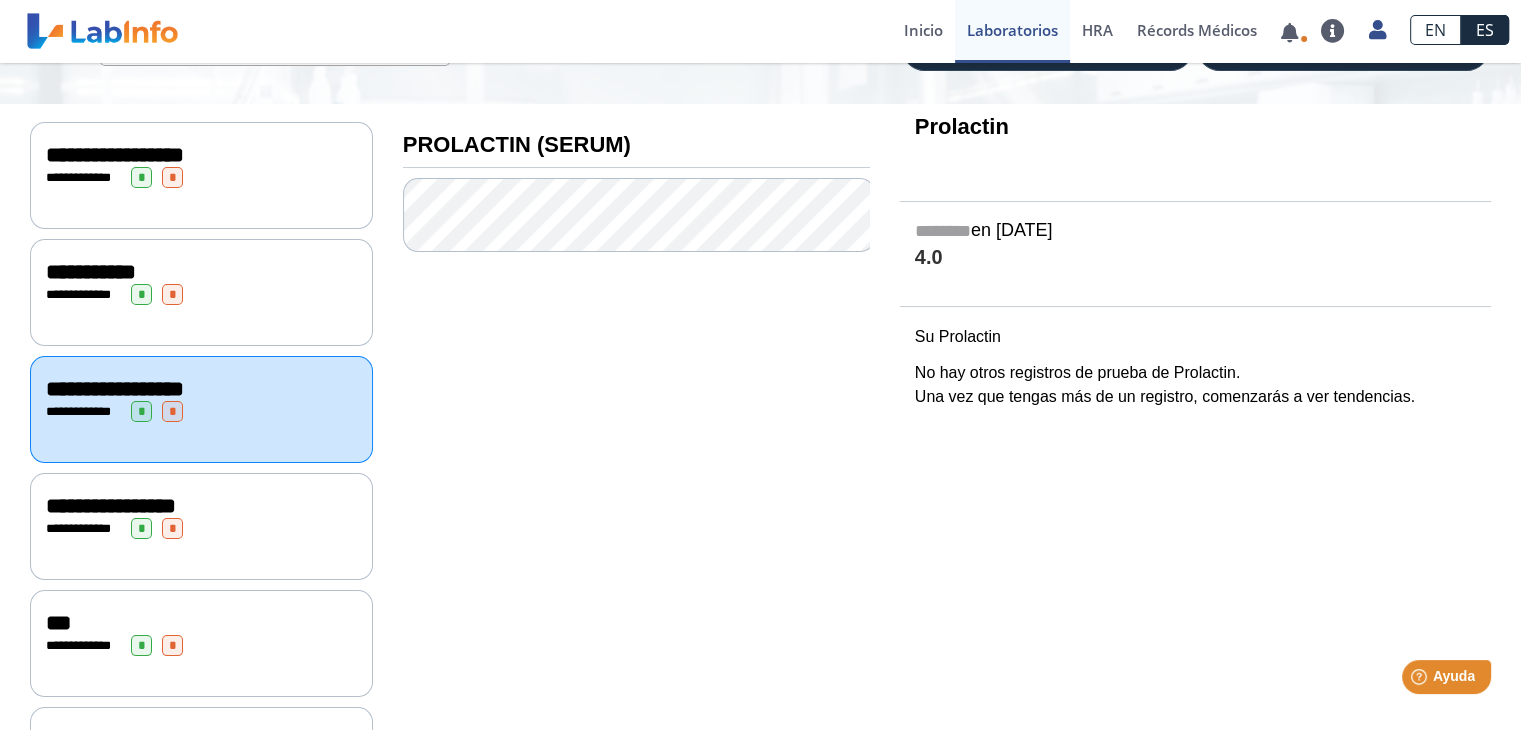 click on "**********" 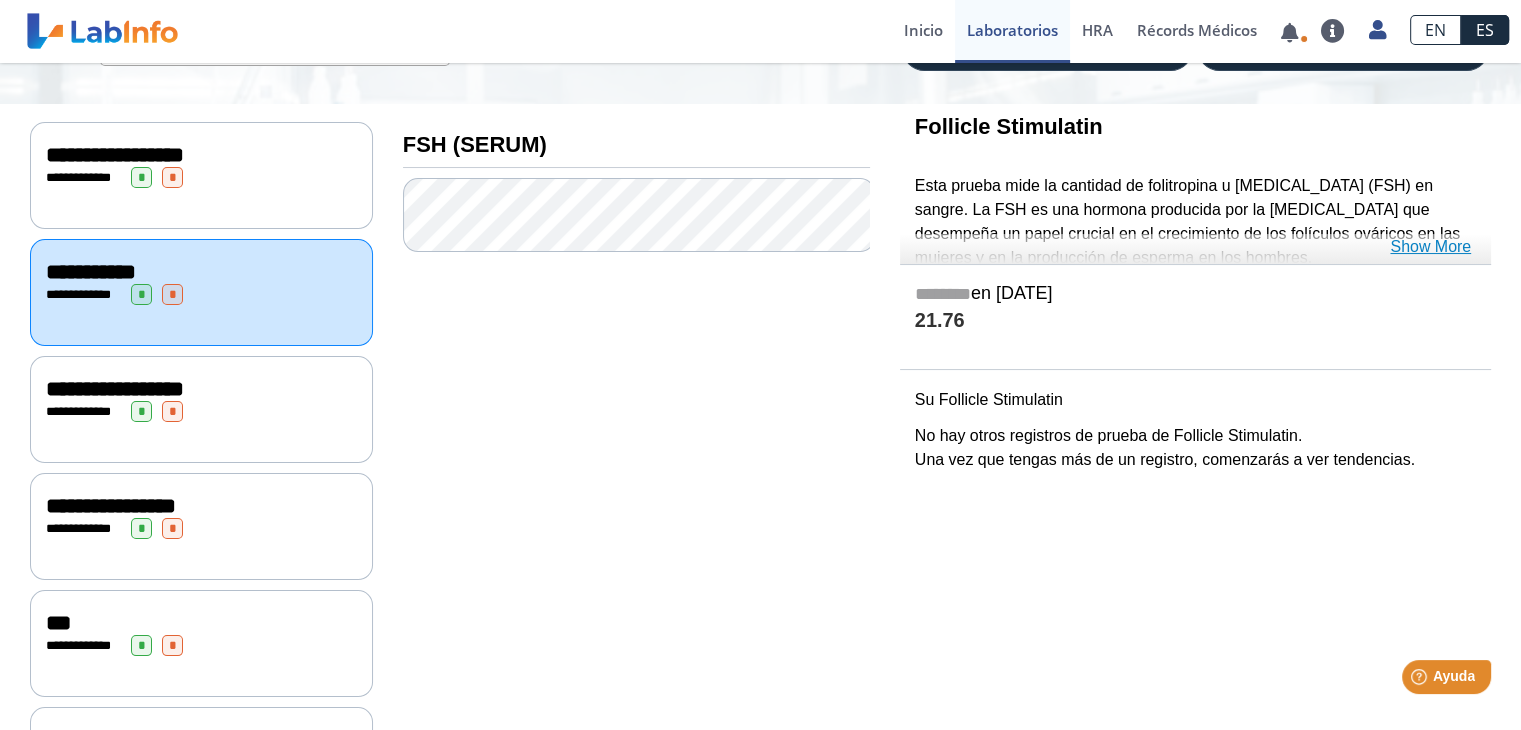 click on "Show More" 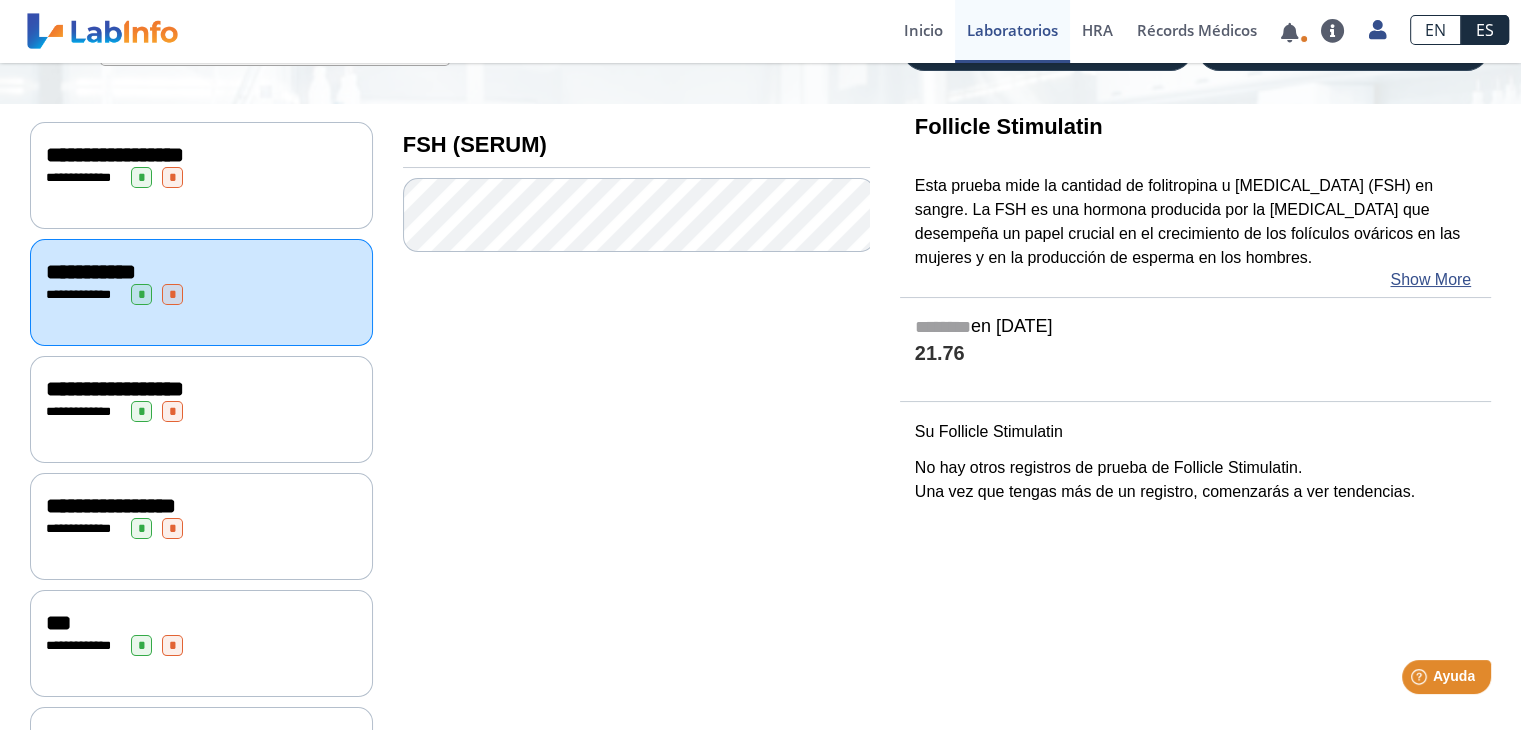 click on "**********" 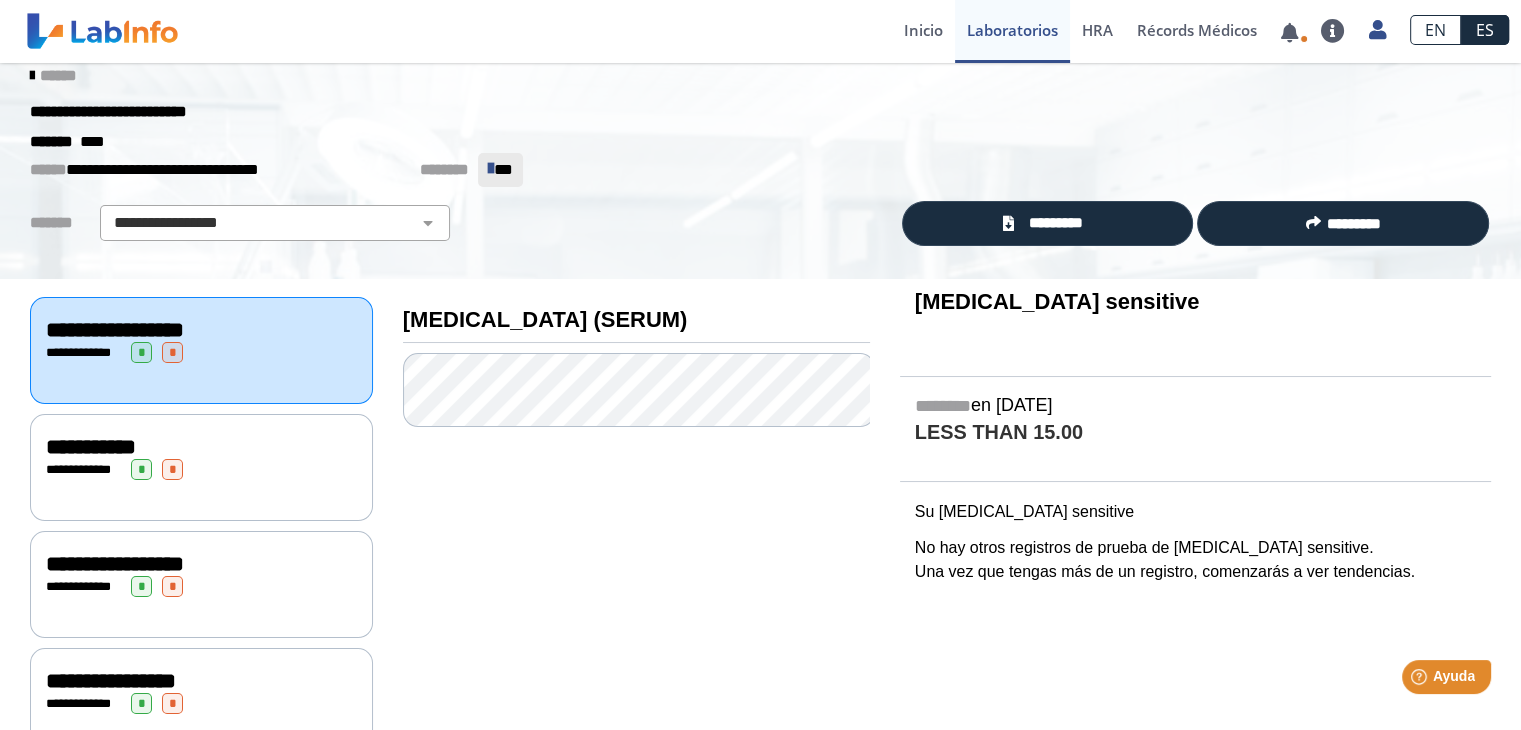 scroll, scrollTop: 0, scrollLeft: 0, axis: both 